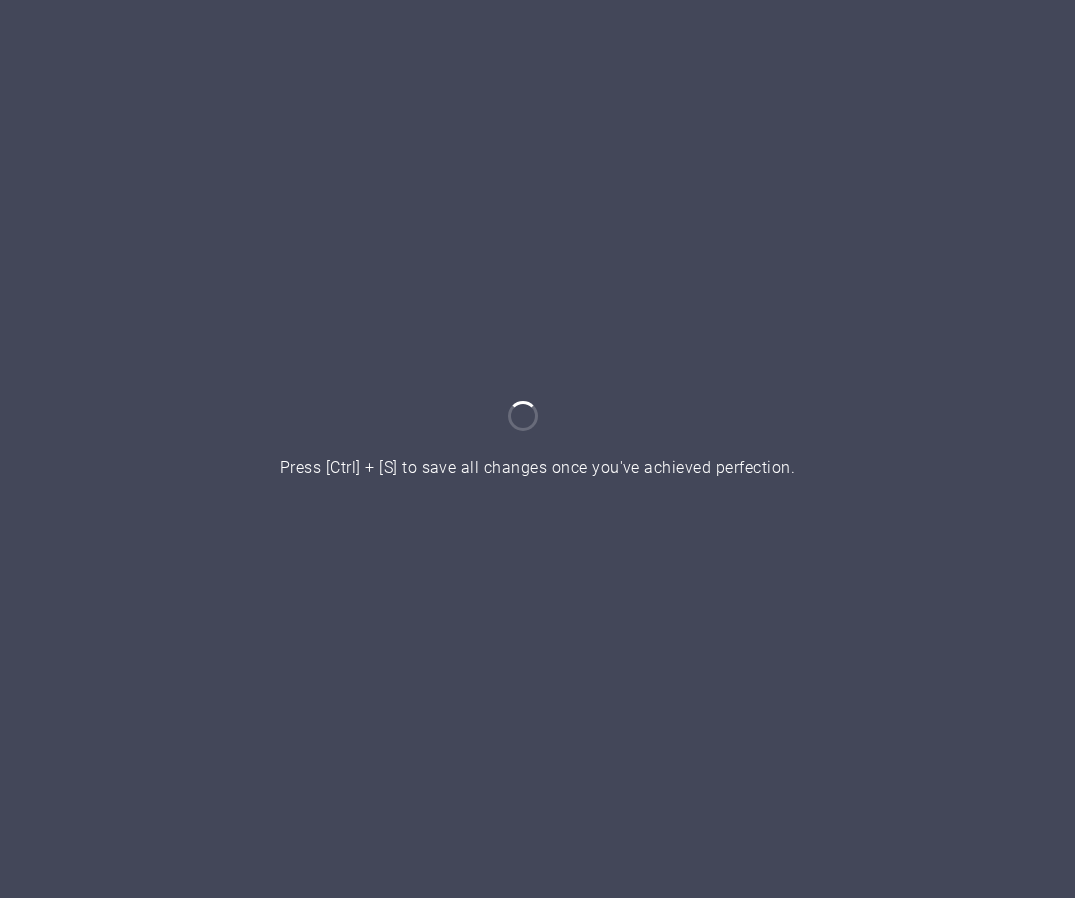 scroll, scrollTop: 0, scrollLeft: 0, axis: both 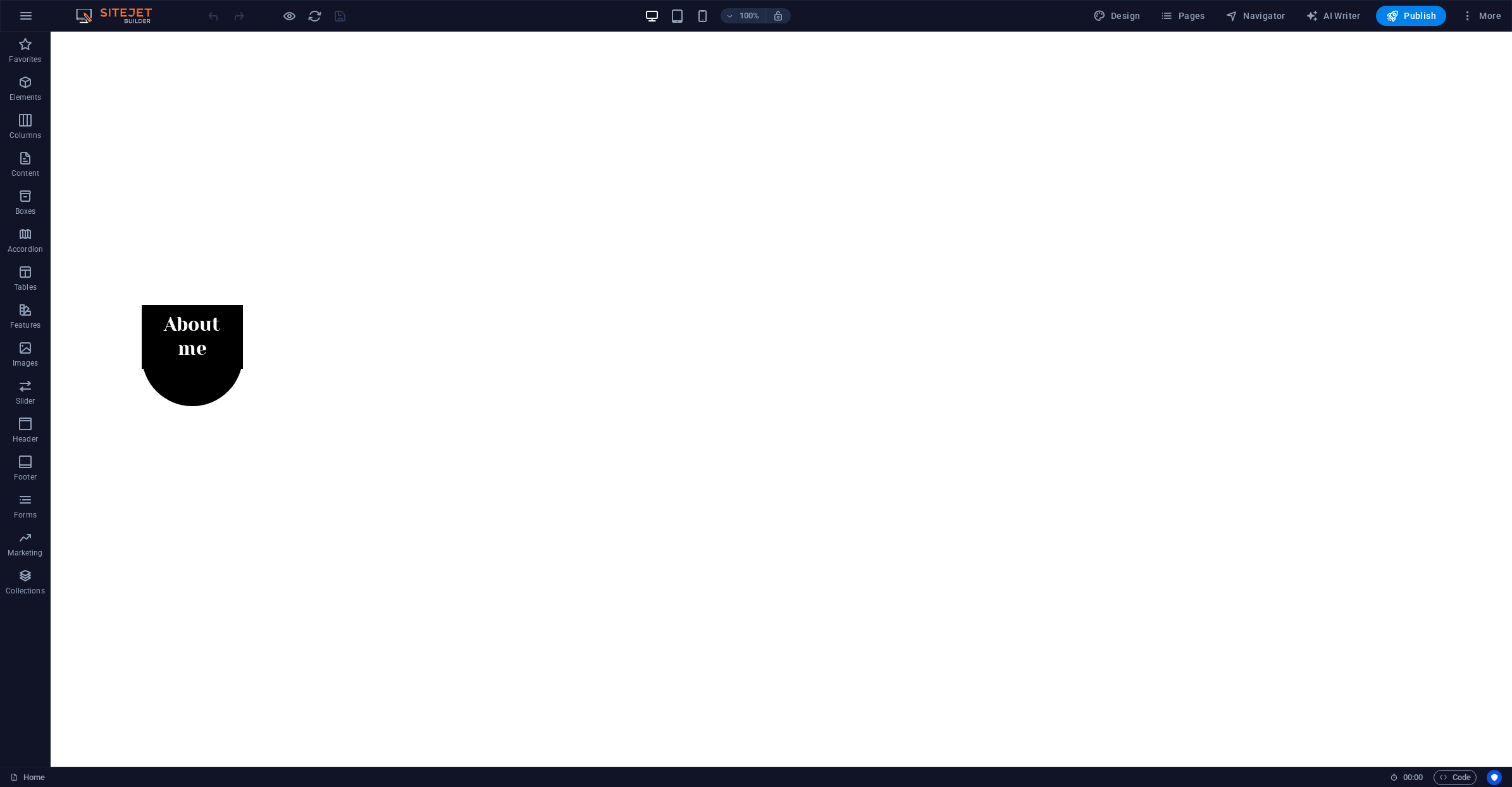 drag, startPoint x: 123, startPoint y: 11, endPoint x: 111, endPoint y: 16, distance: 13 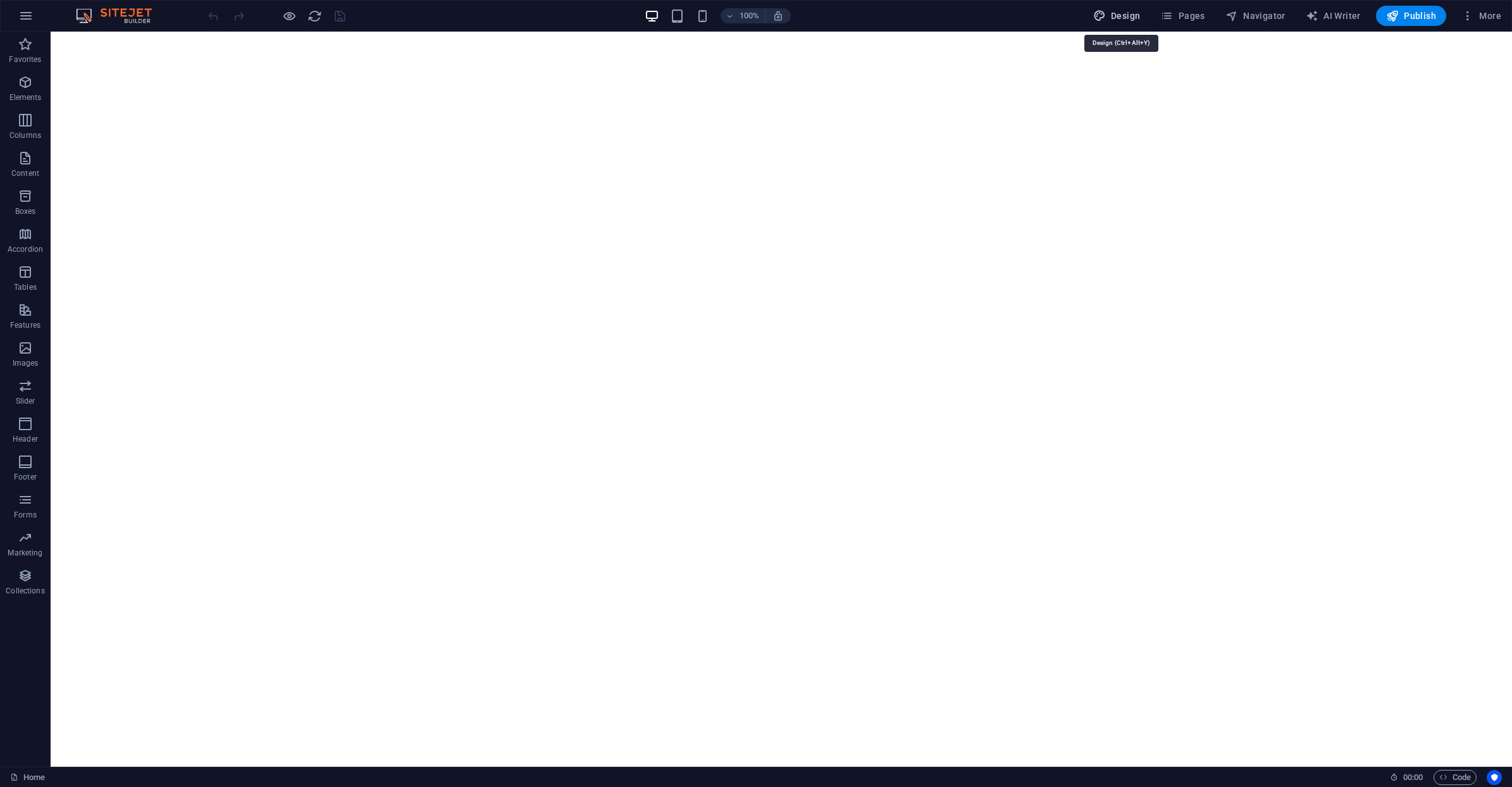 click on "Design" at bounding box center (1117, 16) 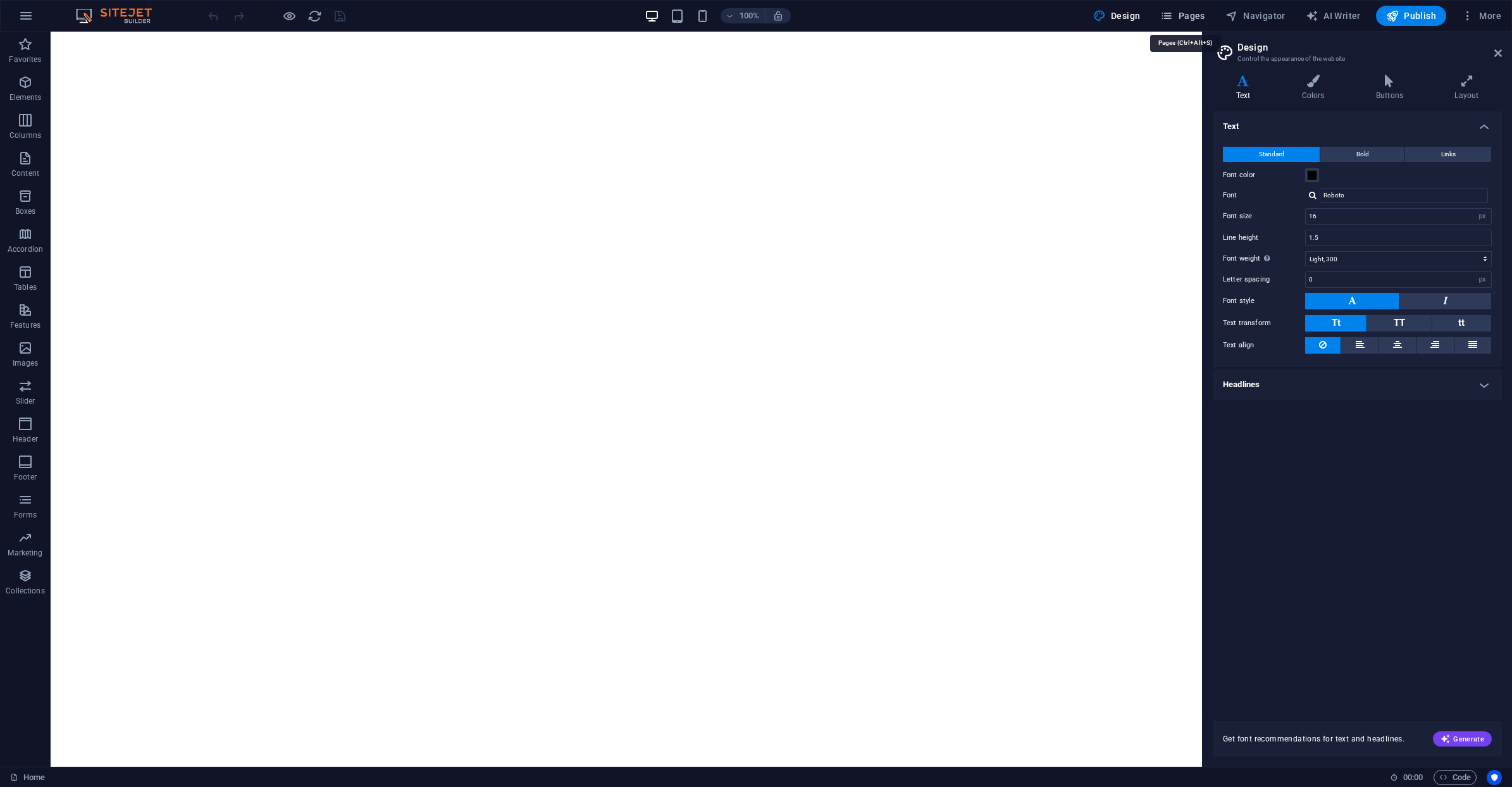 click on "Pages" at bounding box center [1182, 16] 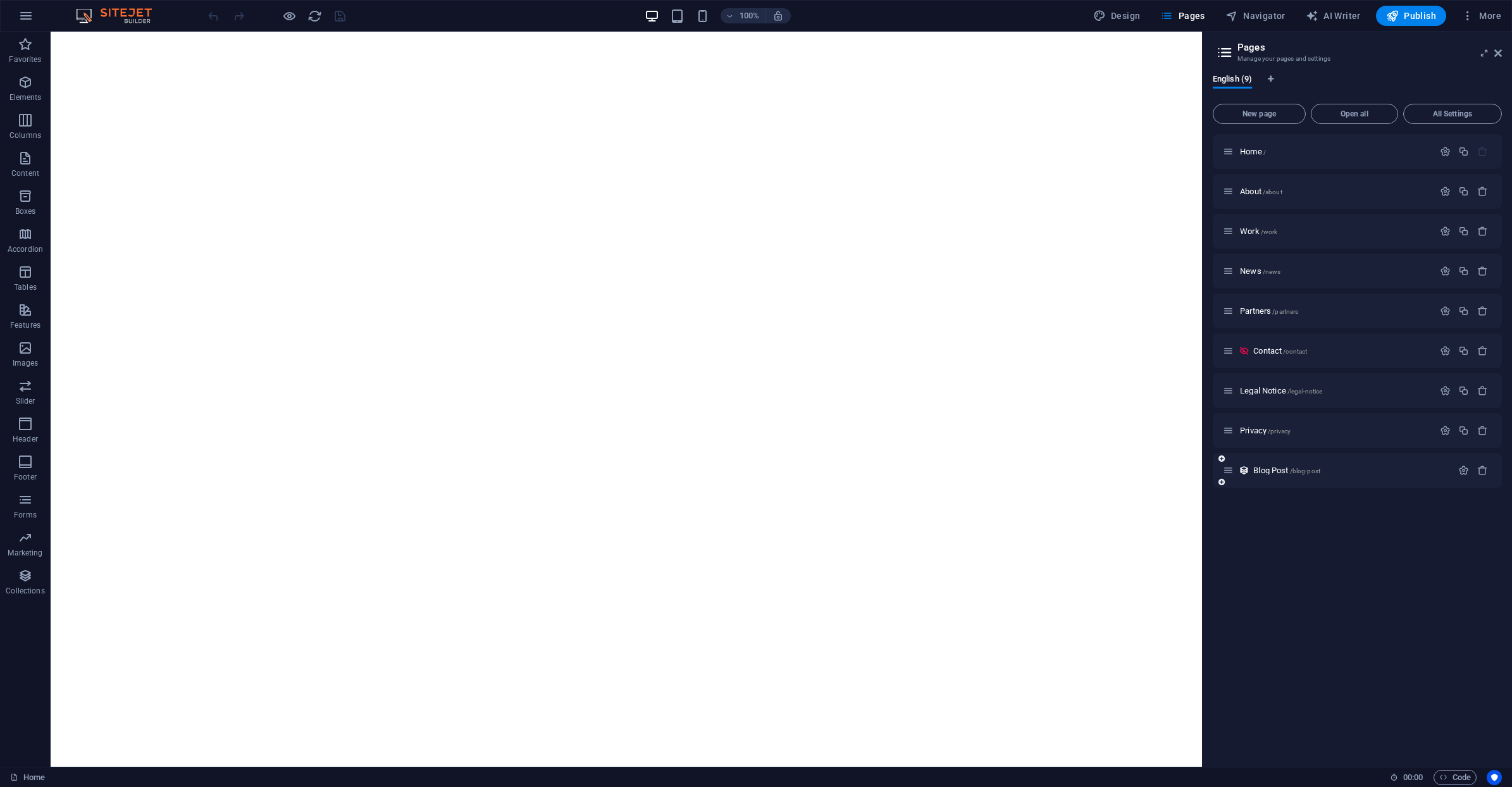 click at bounding box center (1222, 482) 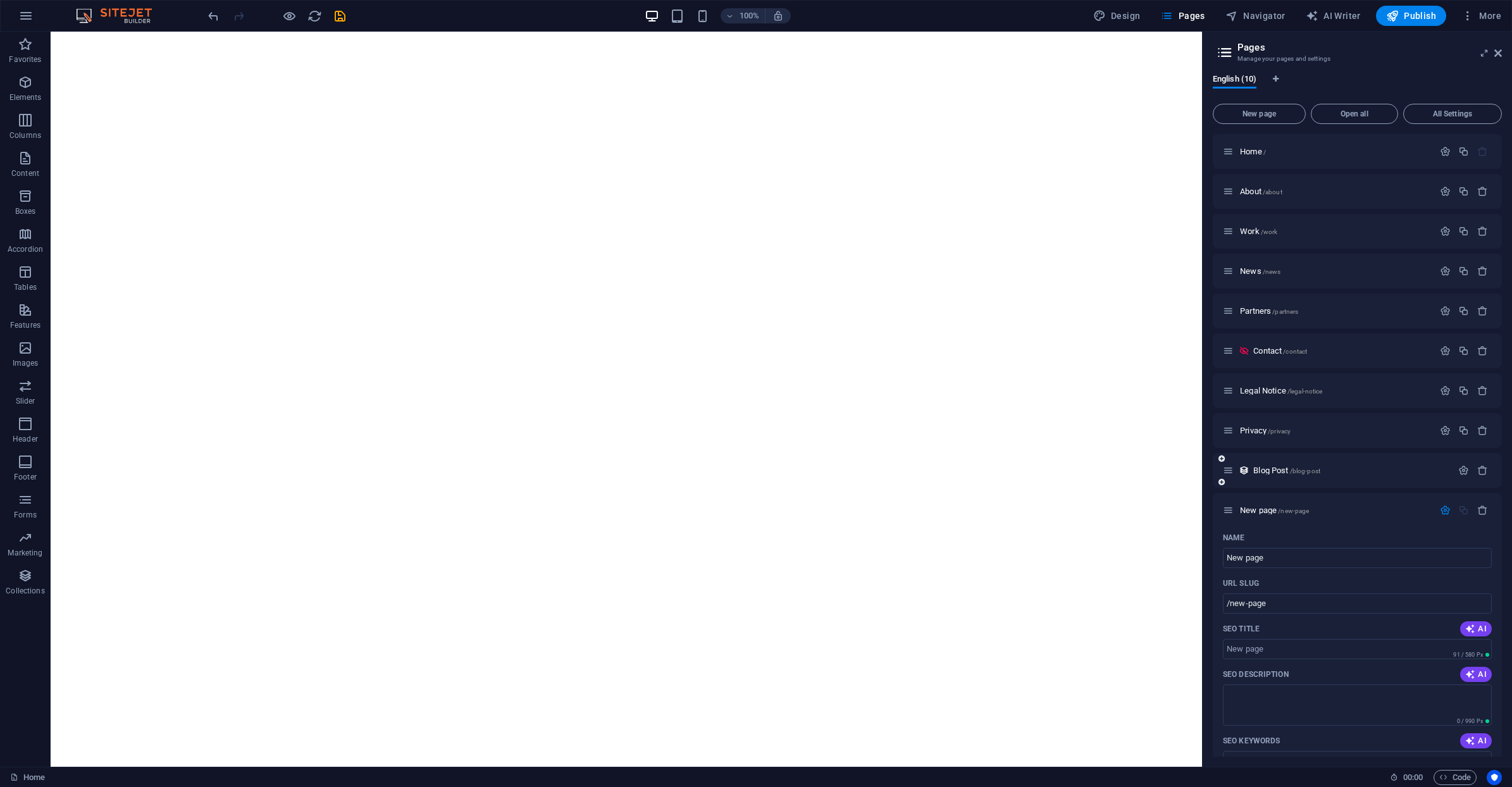 click at bounding box center [1222, 459] 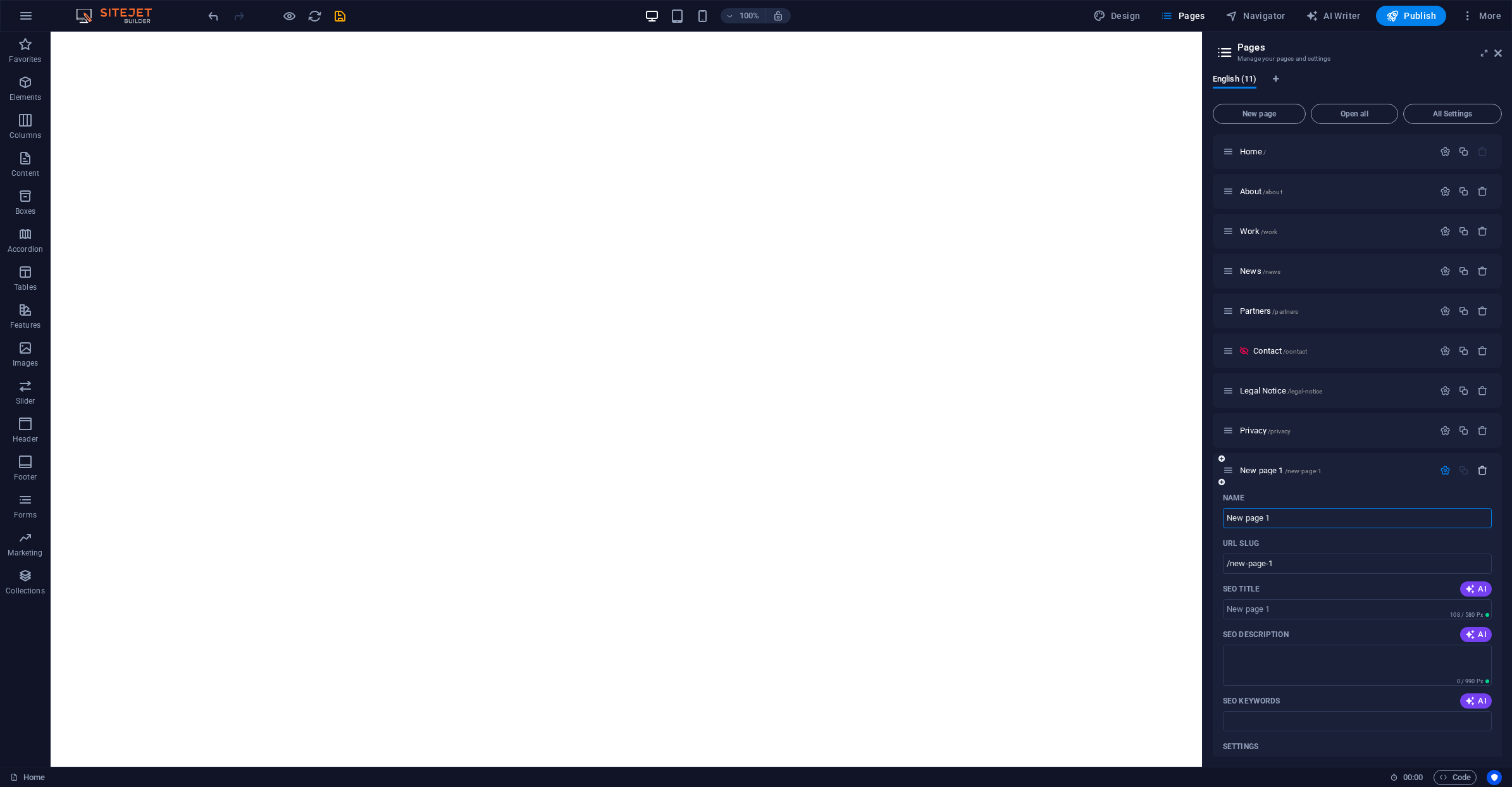 click at bounding box center (1482, 470) 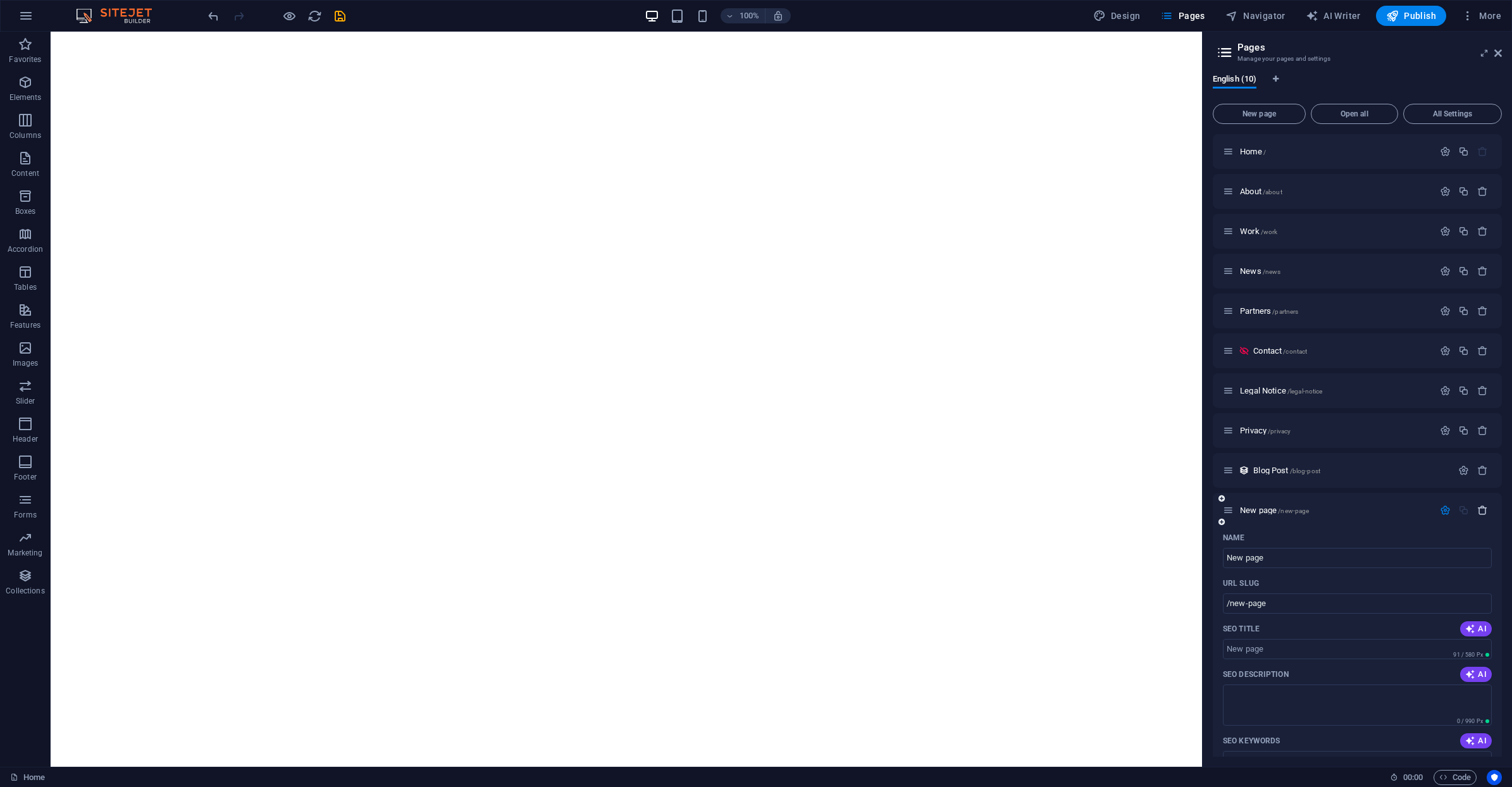 click at bounding box center (1482, 510) 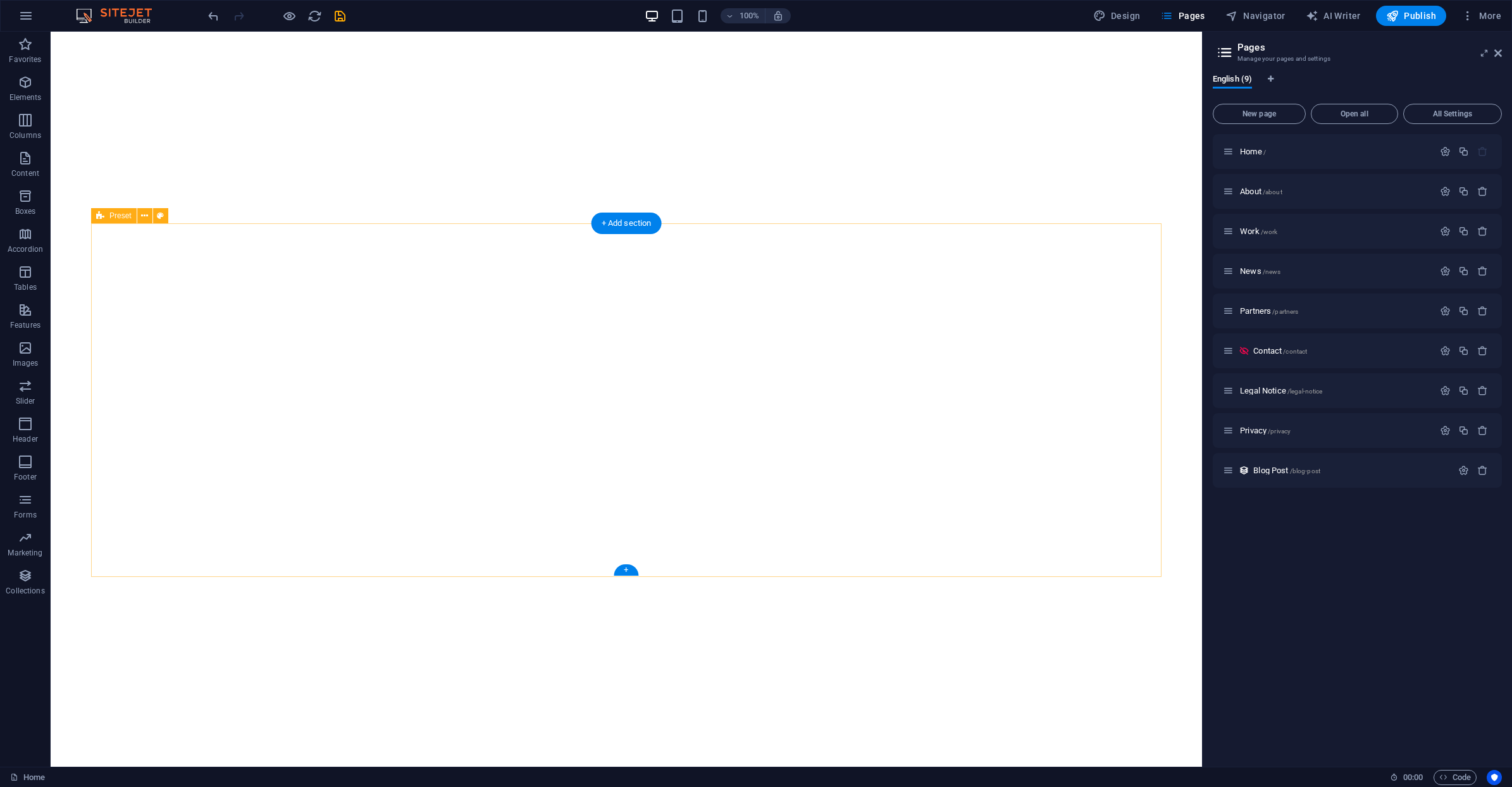 click on "About Lorem ipsum dolor sit amet, consectetuer adipiscing elit. Aenean commodo ligula eget dolor. Lorem ipsum dolor sit amet. see more Work Lorem ipsum dolor sit amet, consectetuer adipiscing elit. Aenean commodo ligula eget dolor. Lorem ipsum dolor sit amet. see more Blog Lorem ipsum dolor sit amet, consectetuer adipiscing elit. Aenean commodo ligula eget dolor. Lorem ipsum dolor sit amet. see more" at bounding box center (626, 1616) 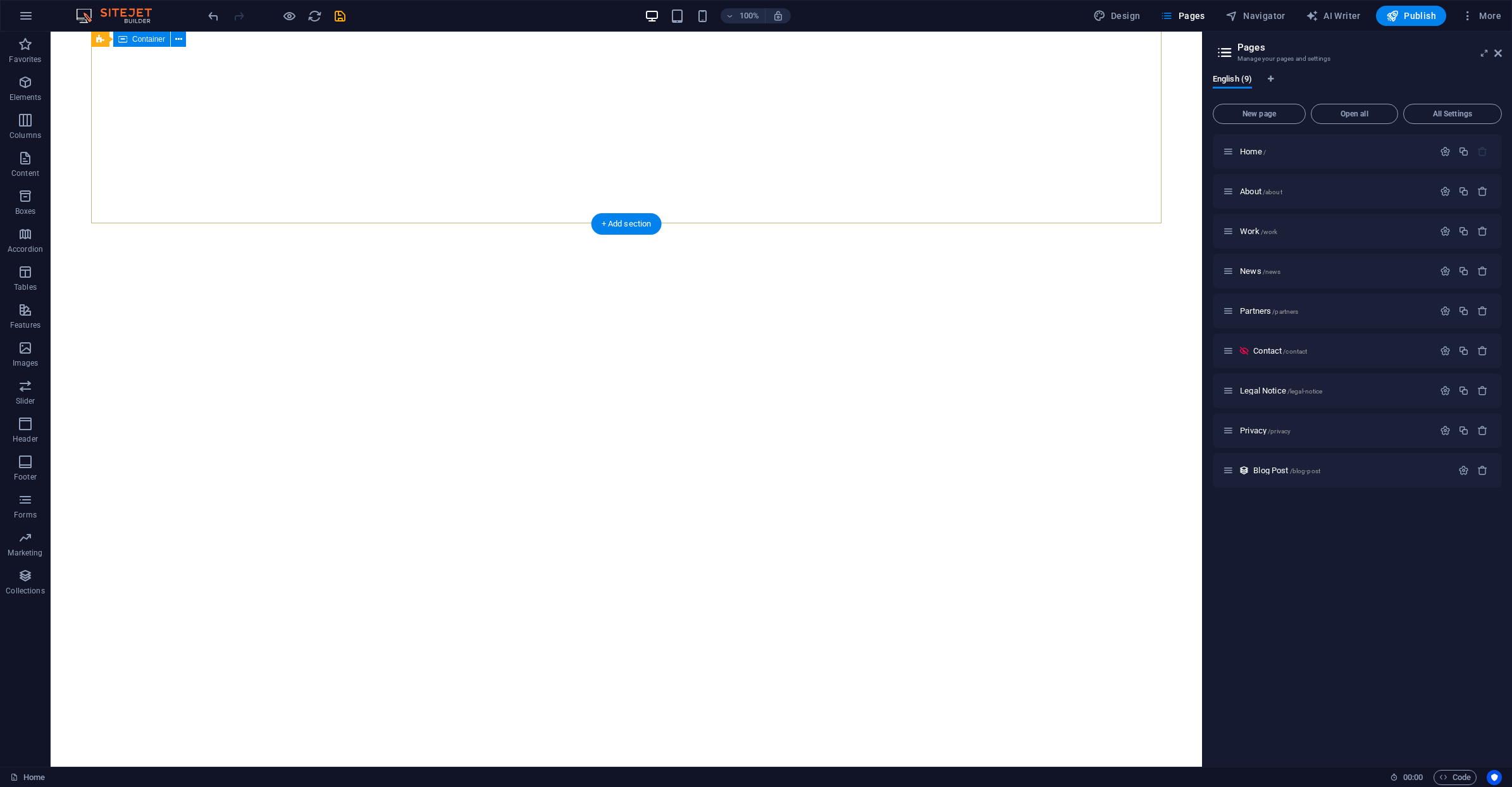 scroll, scrollTop: 0, scrollLeft: 0, axis: both 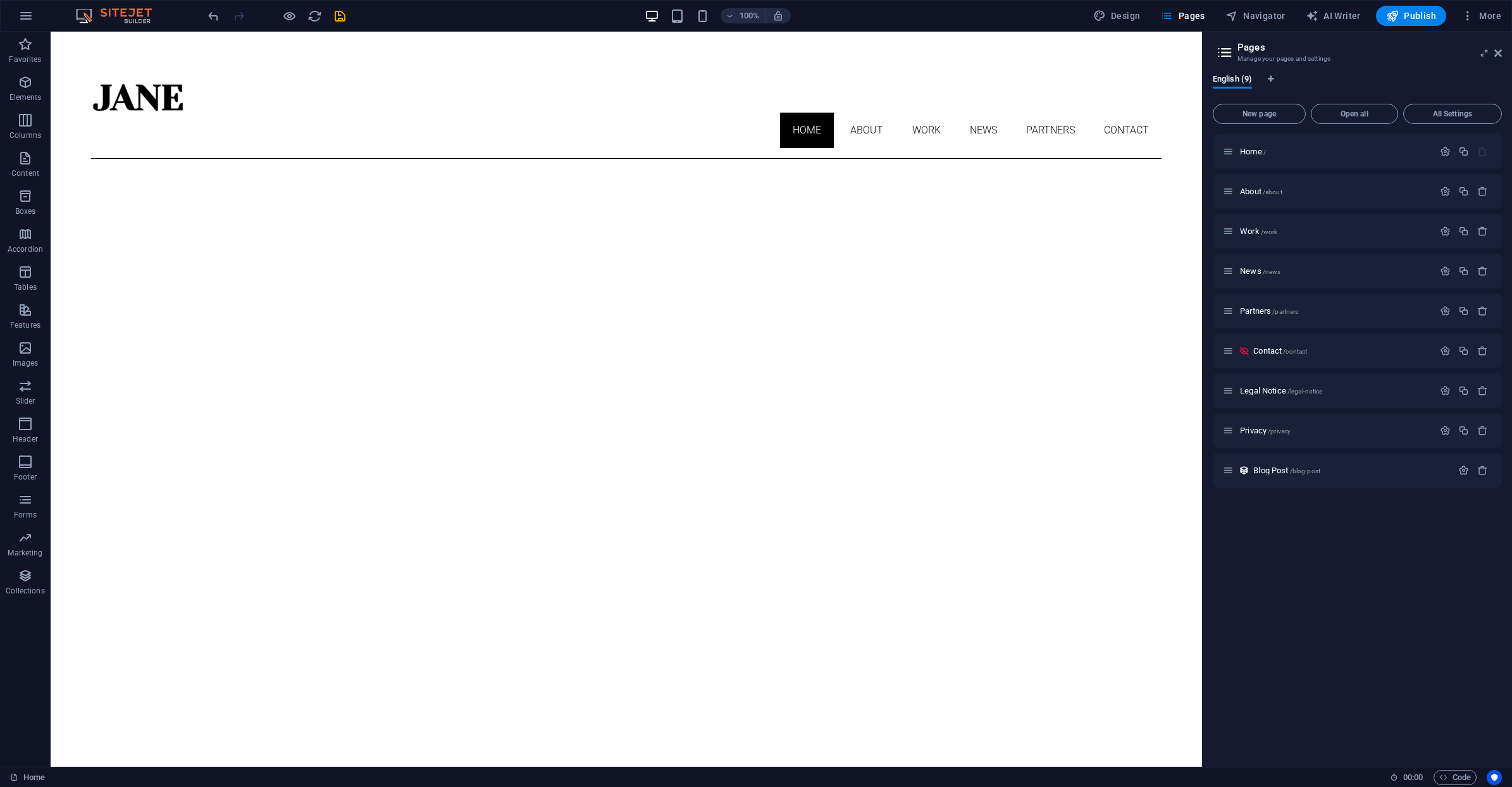 click at bounding box center (120, 16) 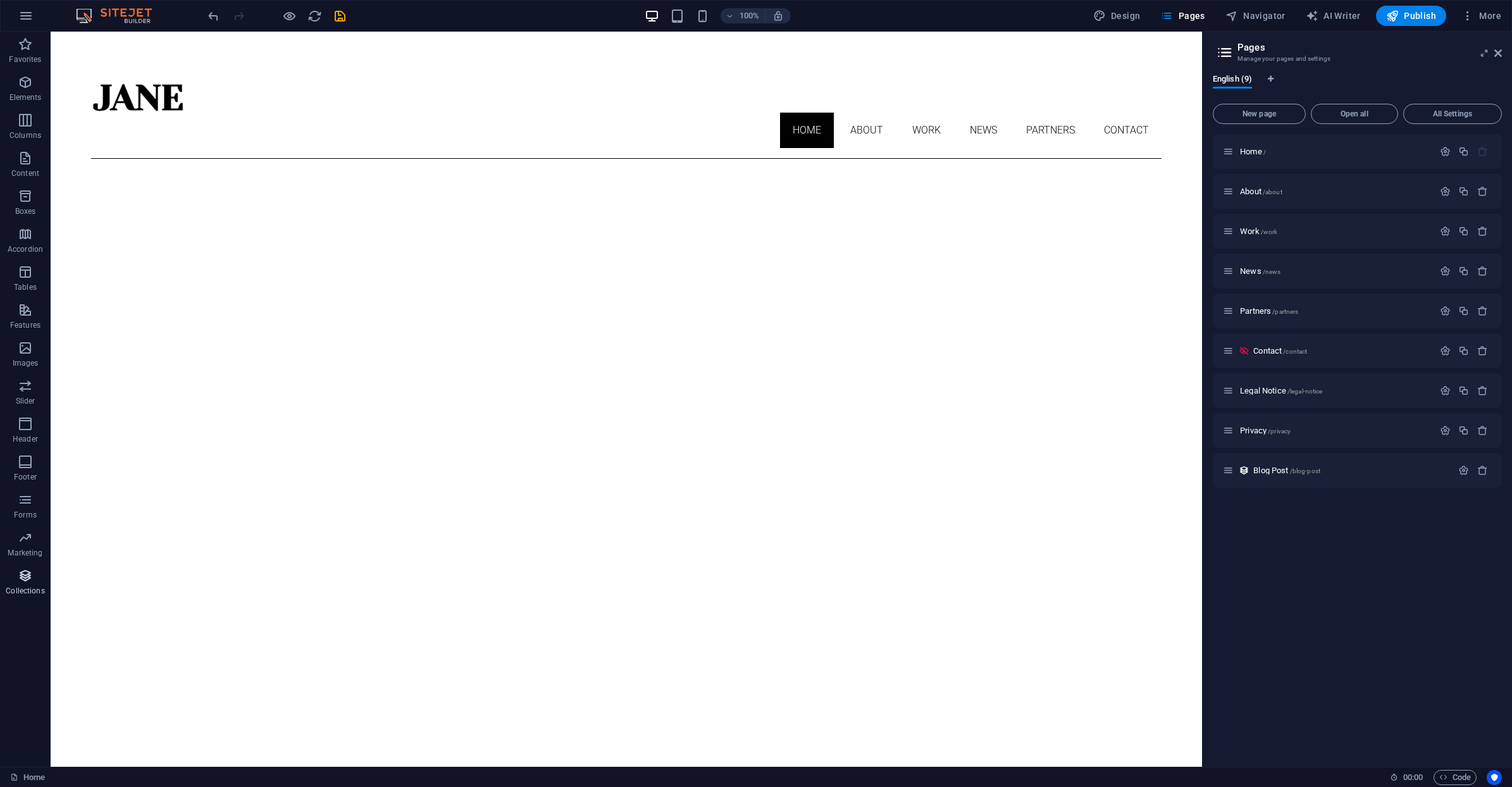 click at bounding box center (25, 576) 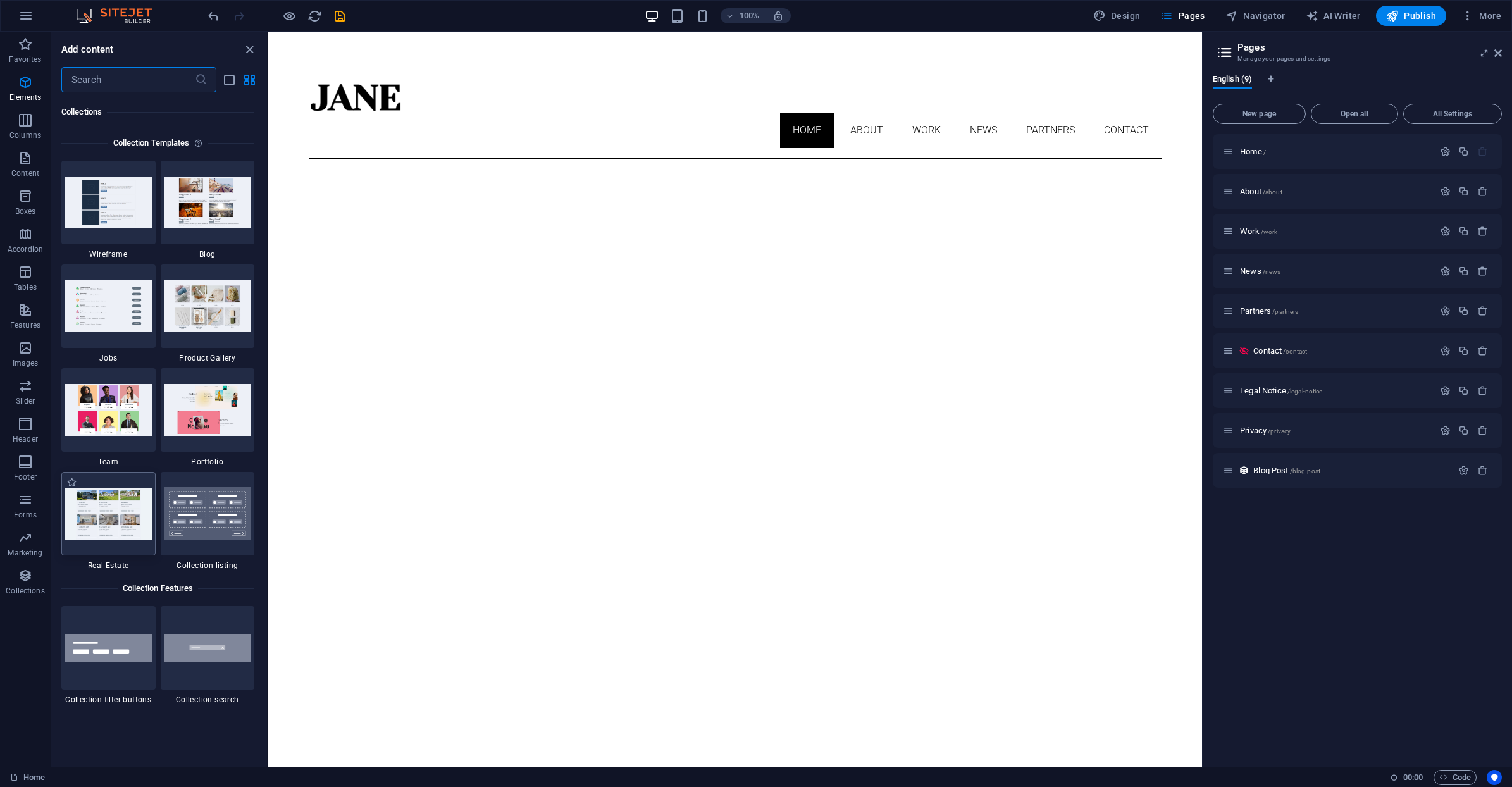 scroll, scrollTop: 11579, scrollLeft: 0, axis: vertical 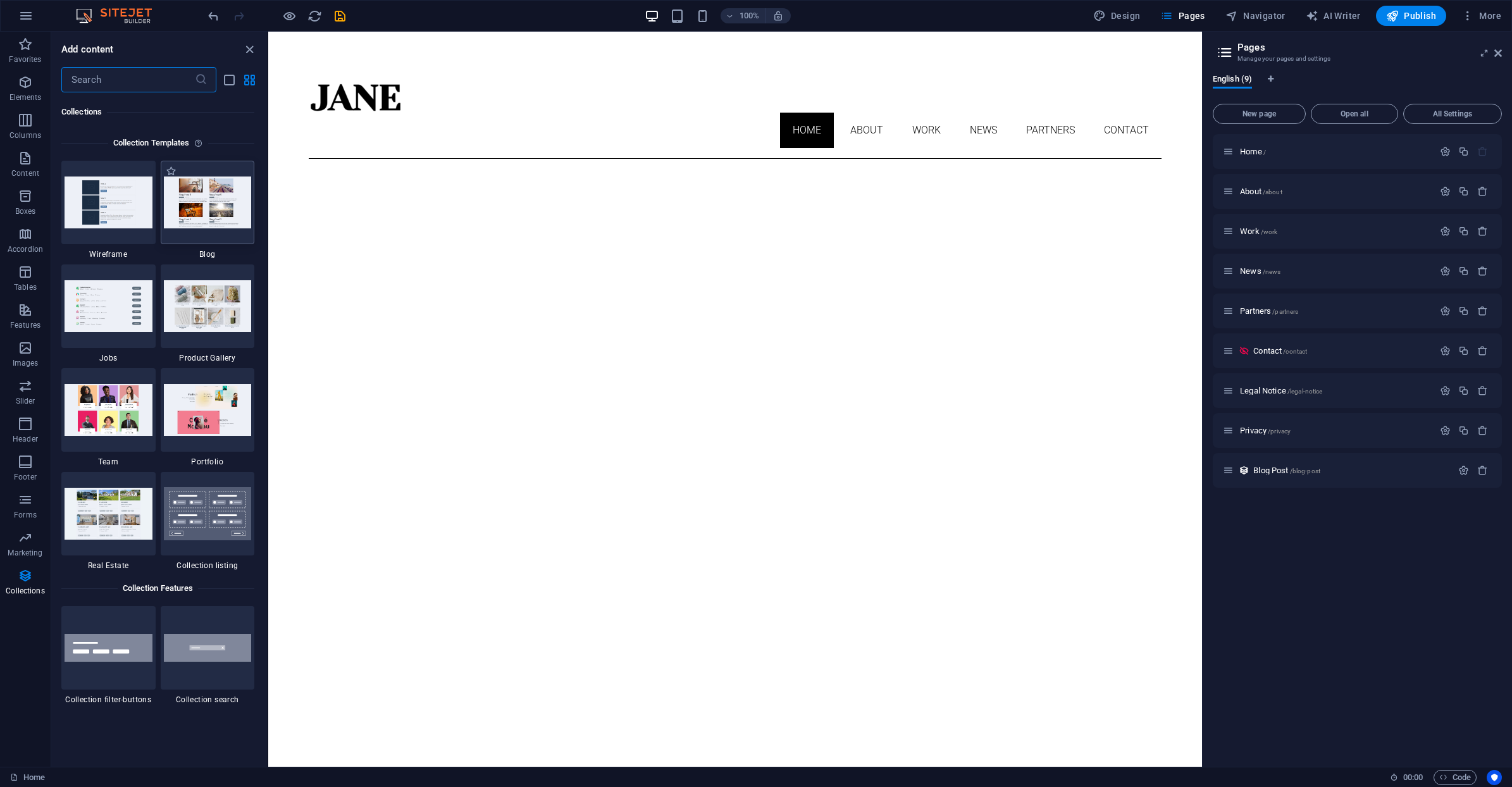 click at bounding box center [208, 202] 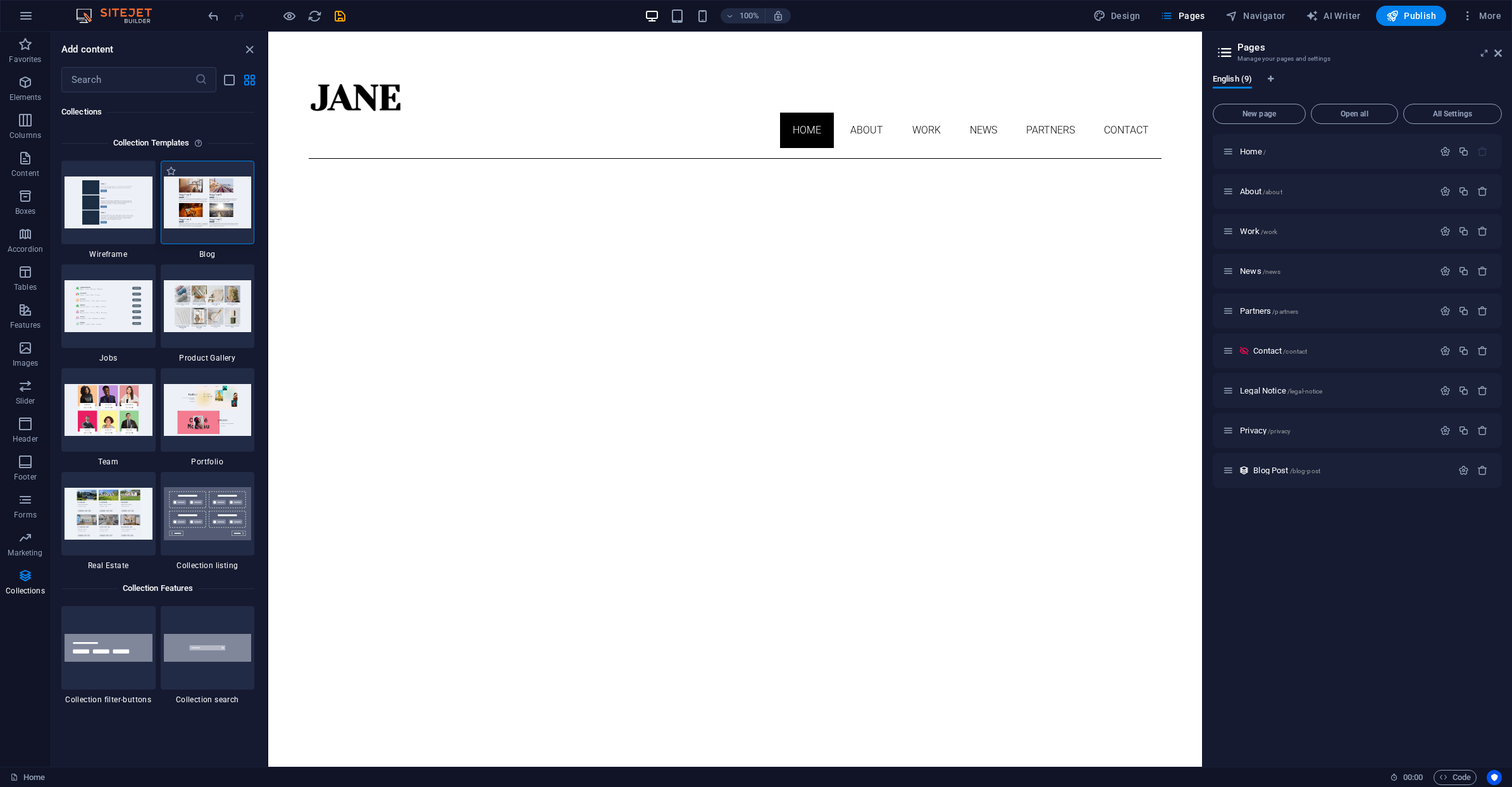 click at bounding box center [208, 202] 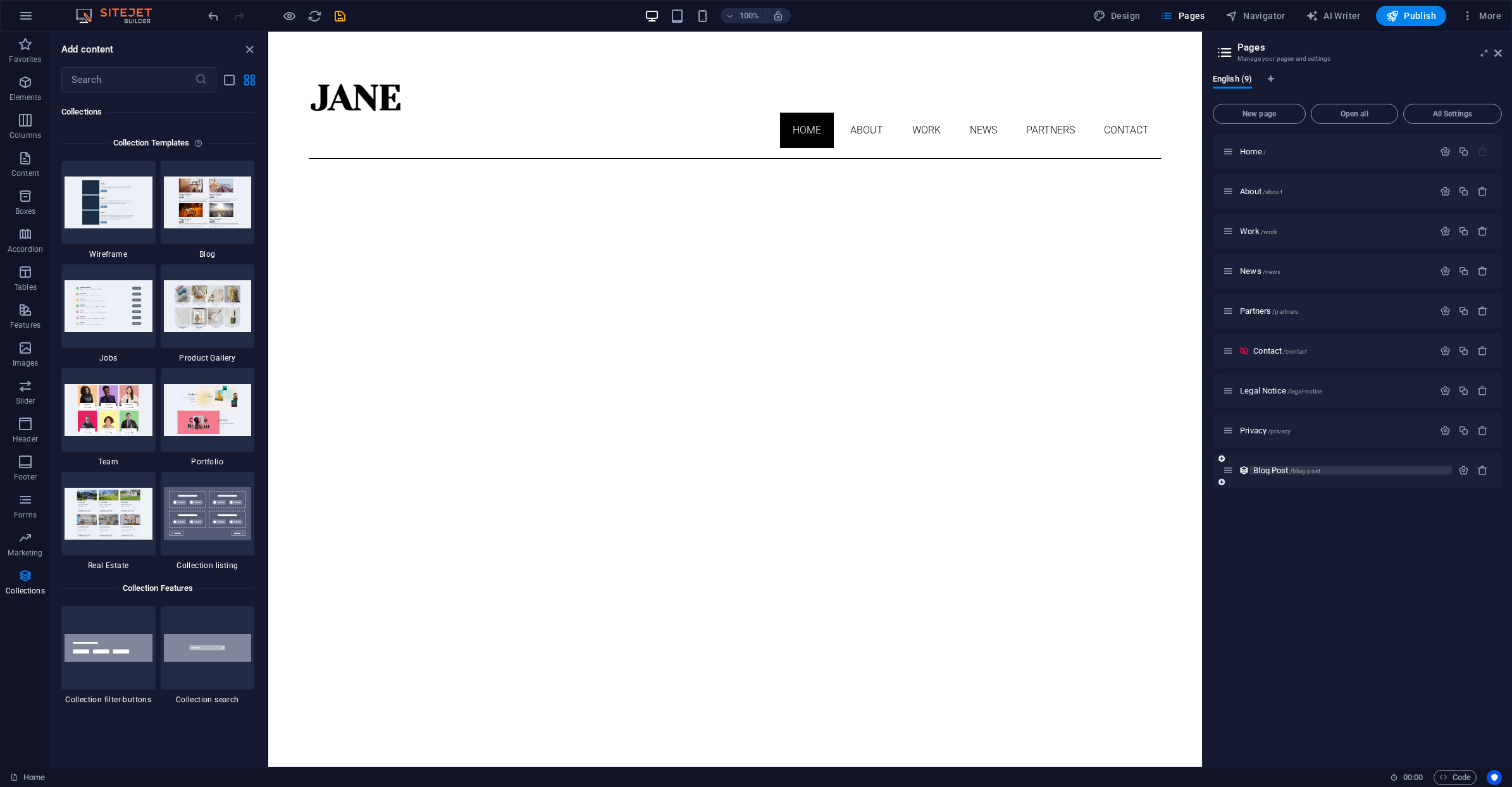 click on "Blog Post /blog-post" at bounding box center [1287, 470] 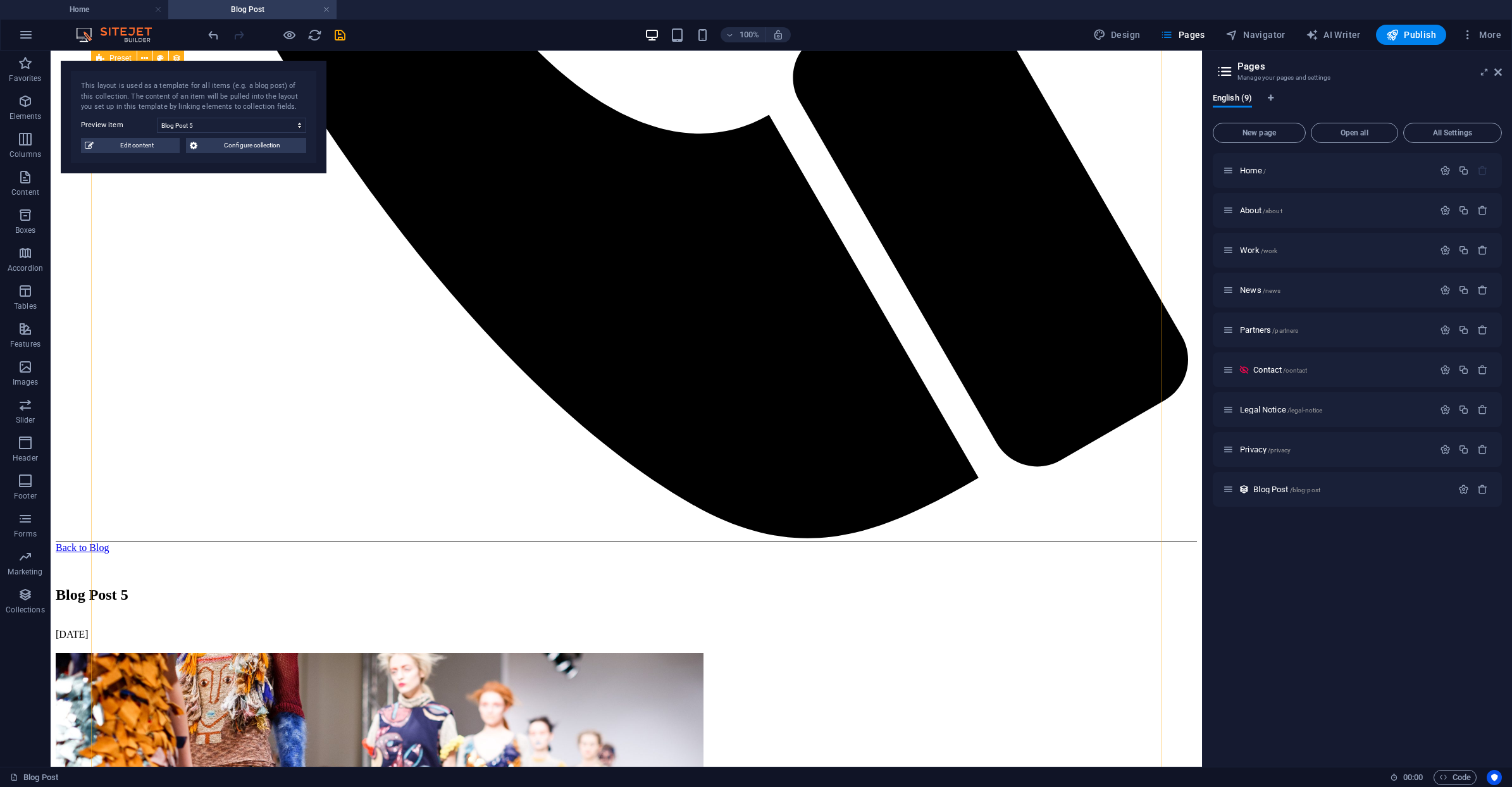 scroll, scrollTop: 1339, scrollLeft: 0, axis: vertical 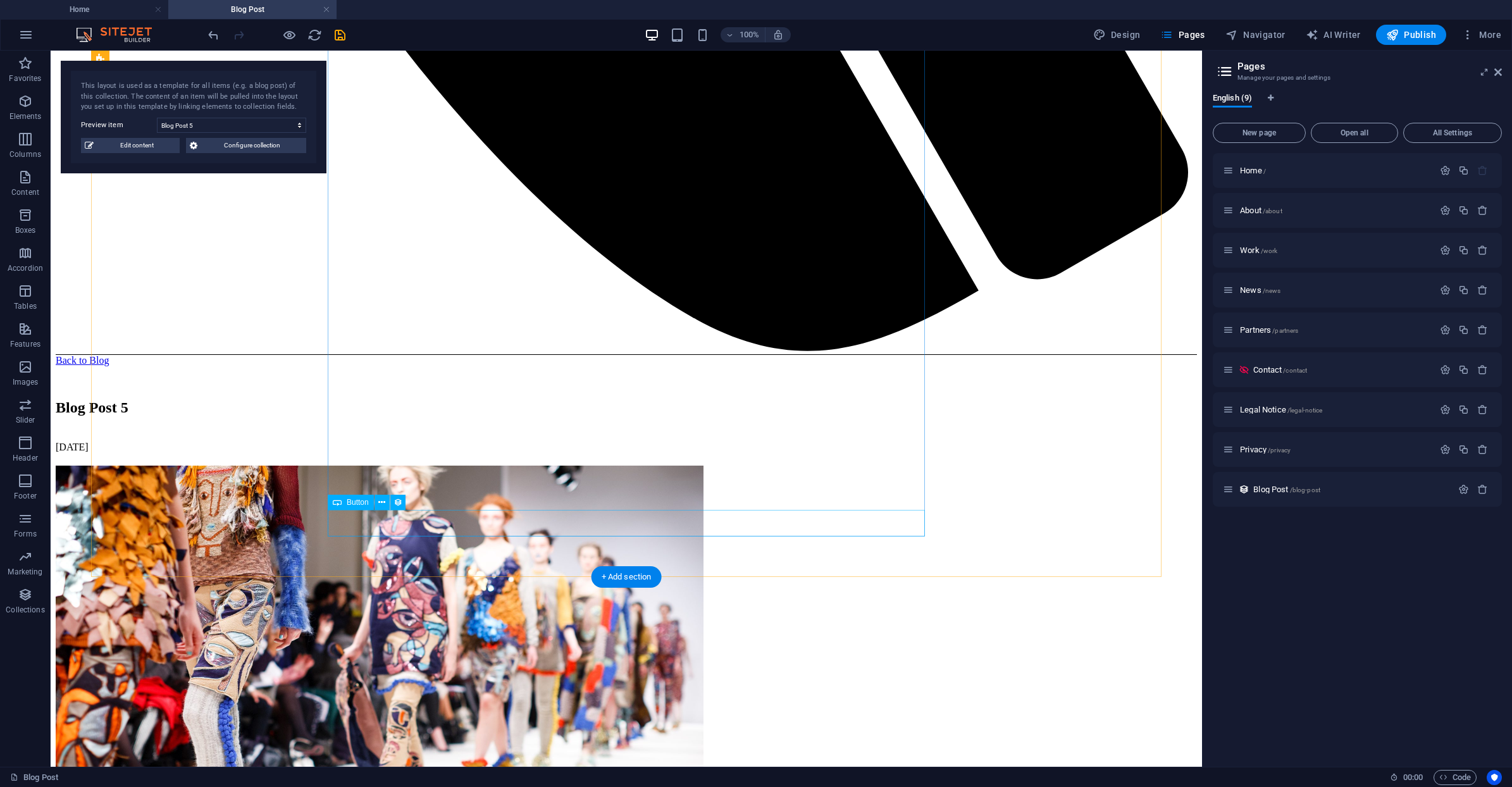 click on "Back to Blog" at bounding box center (626, 2405) 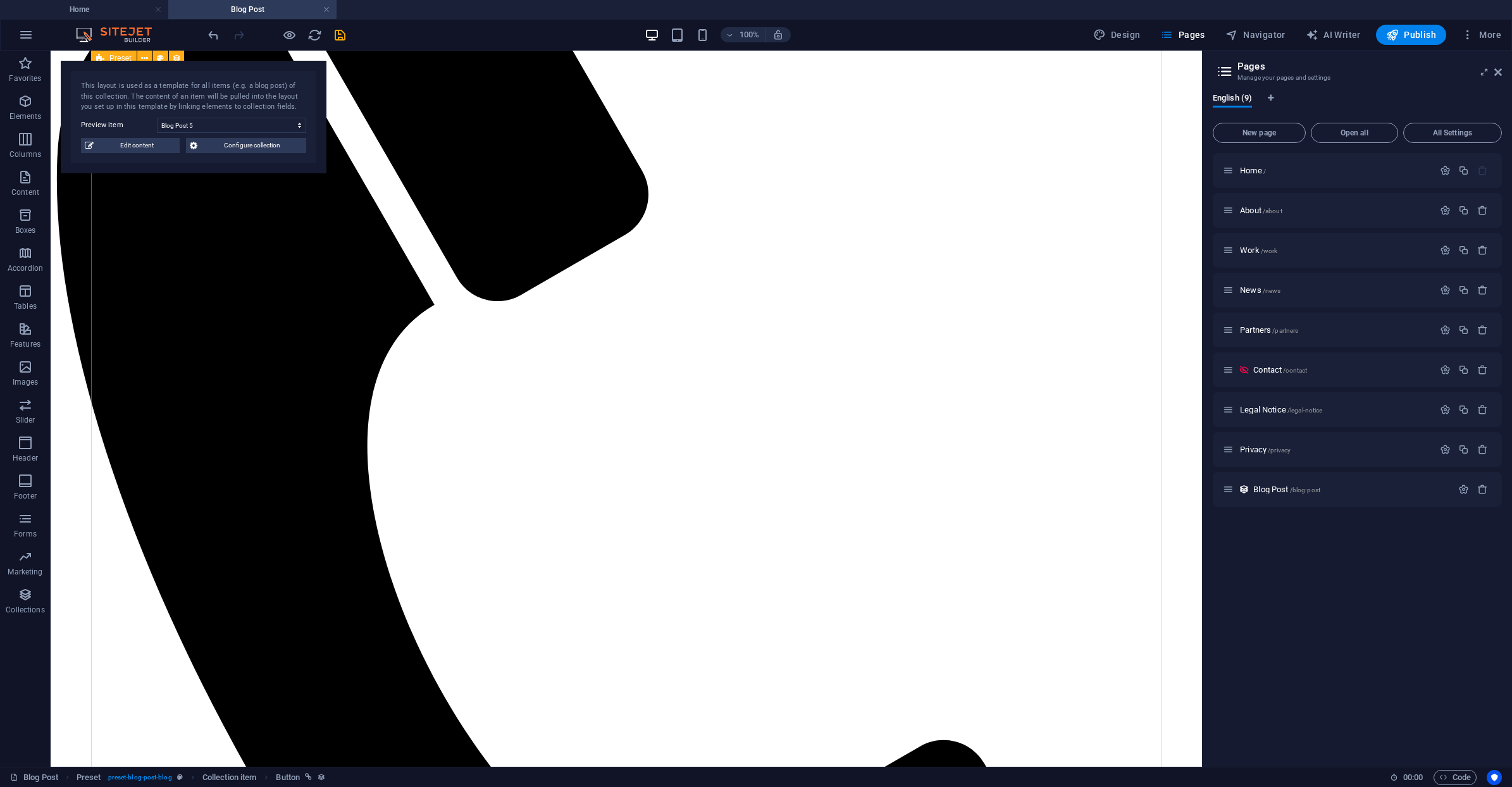scroll, scrollTop: 0, scrollLeft: 0, axis: both 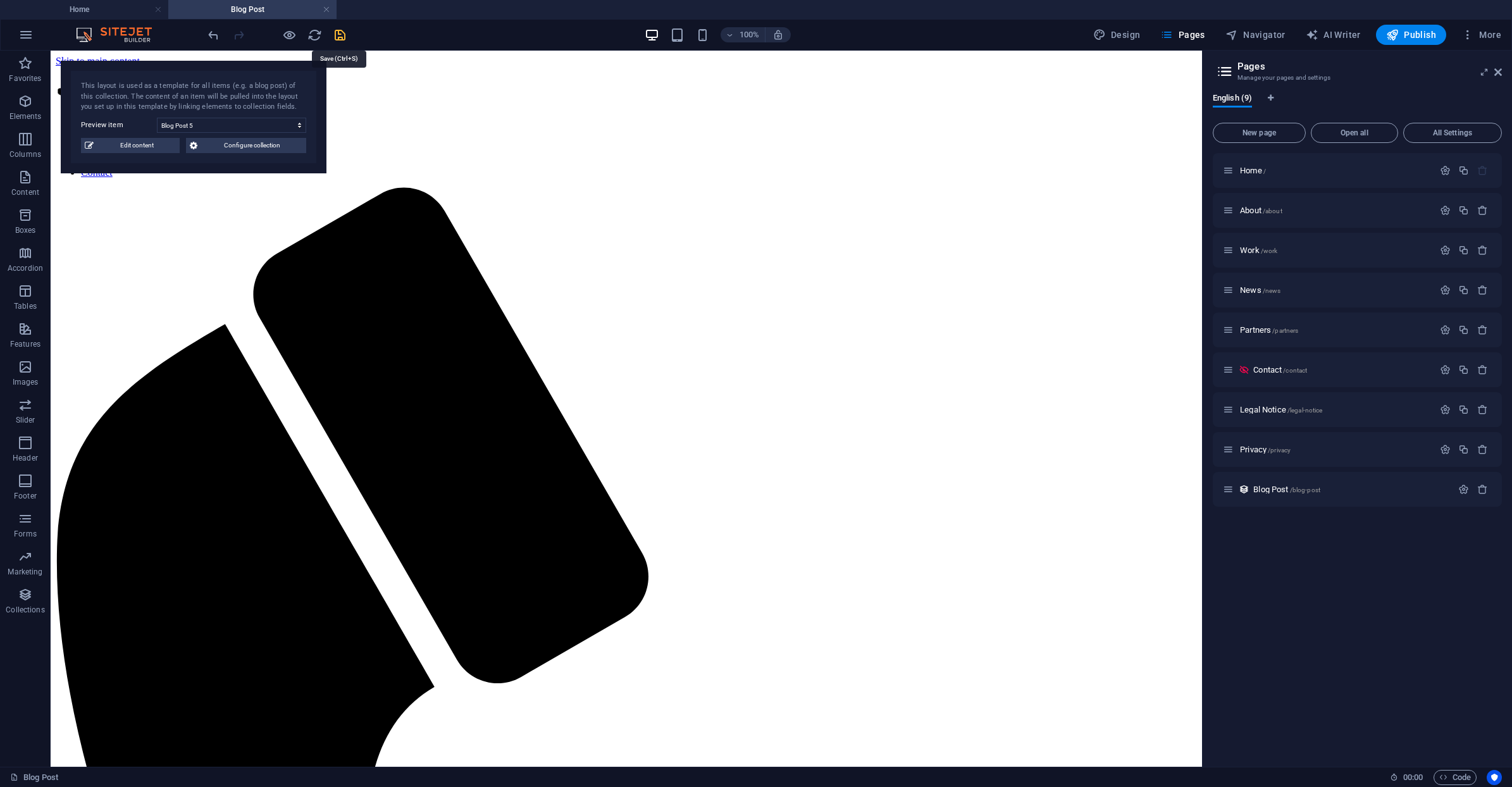 click at bounding box center [340, 35] 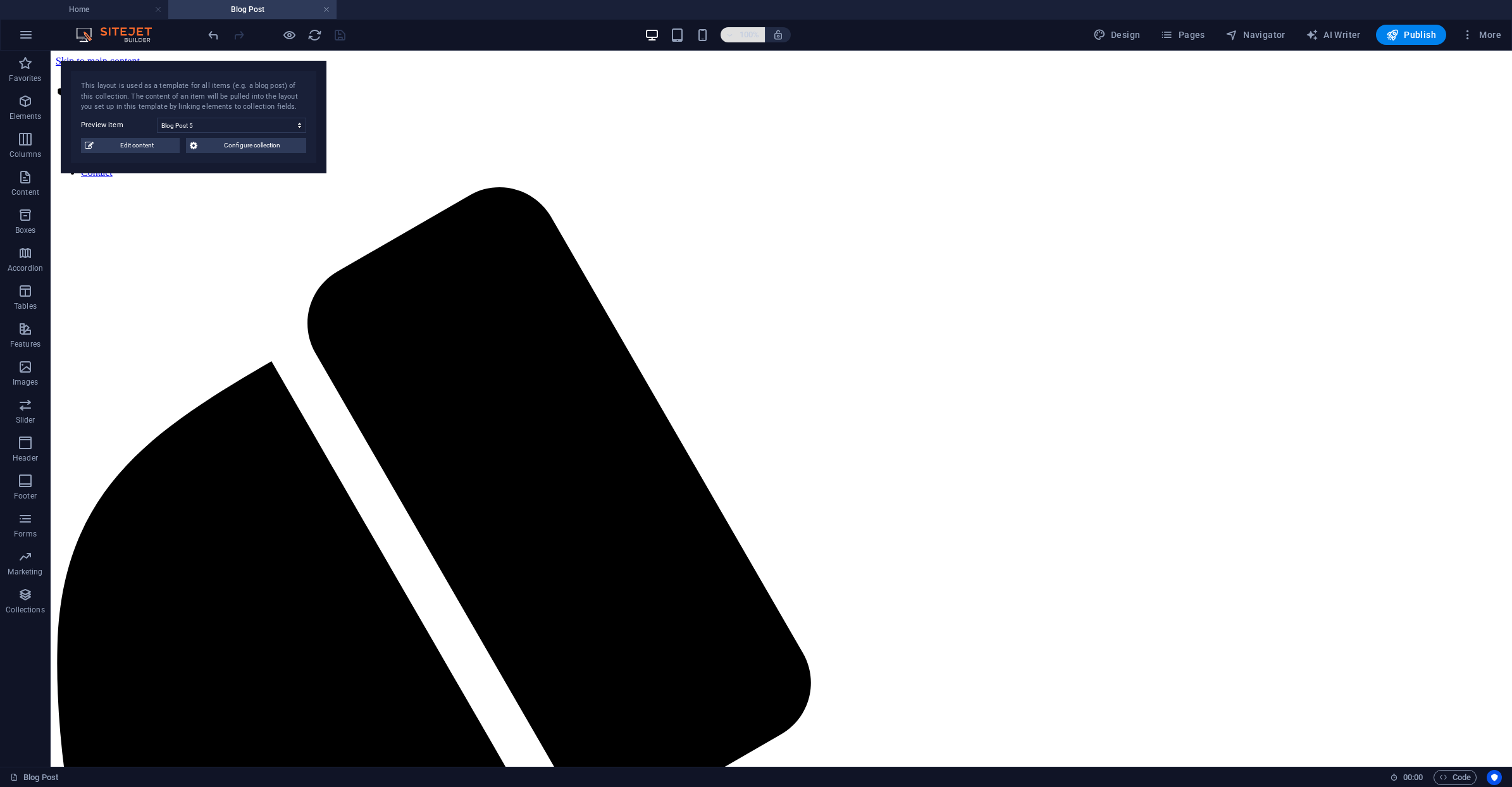 click on "100%" at bounding box center [743, 35] 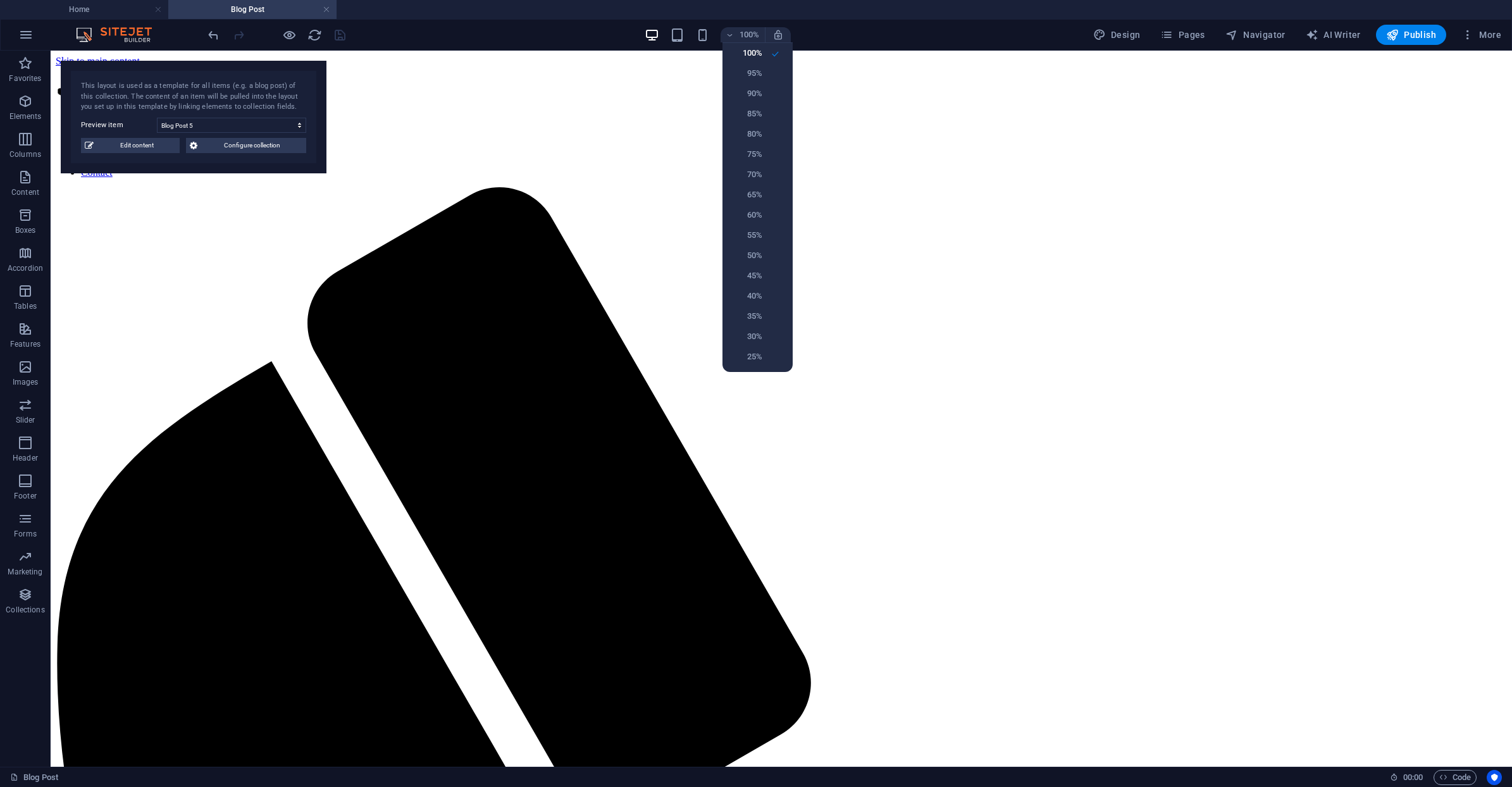 click at bounding box center [756, 393] 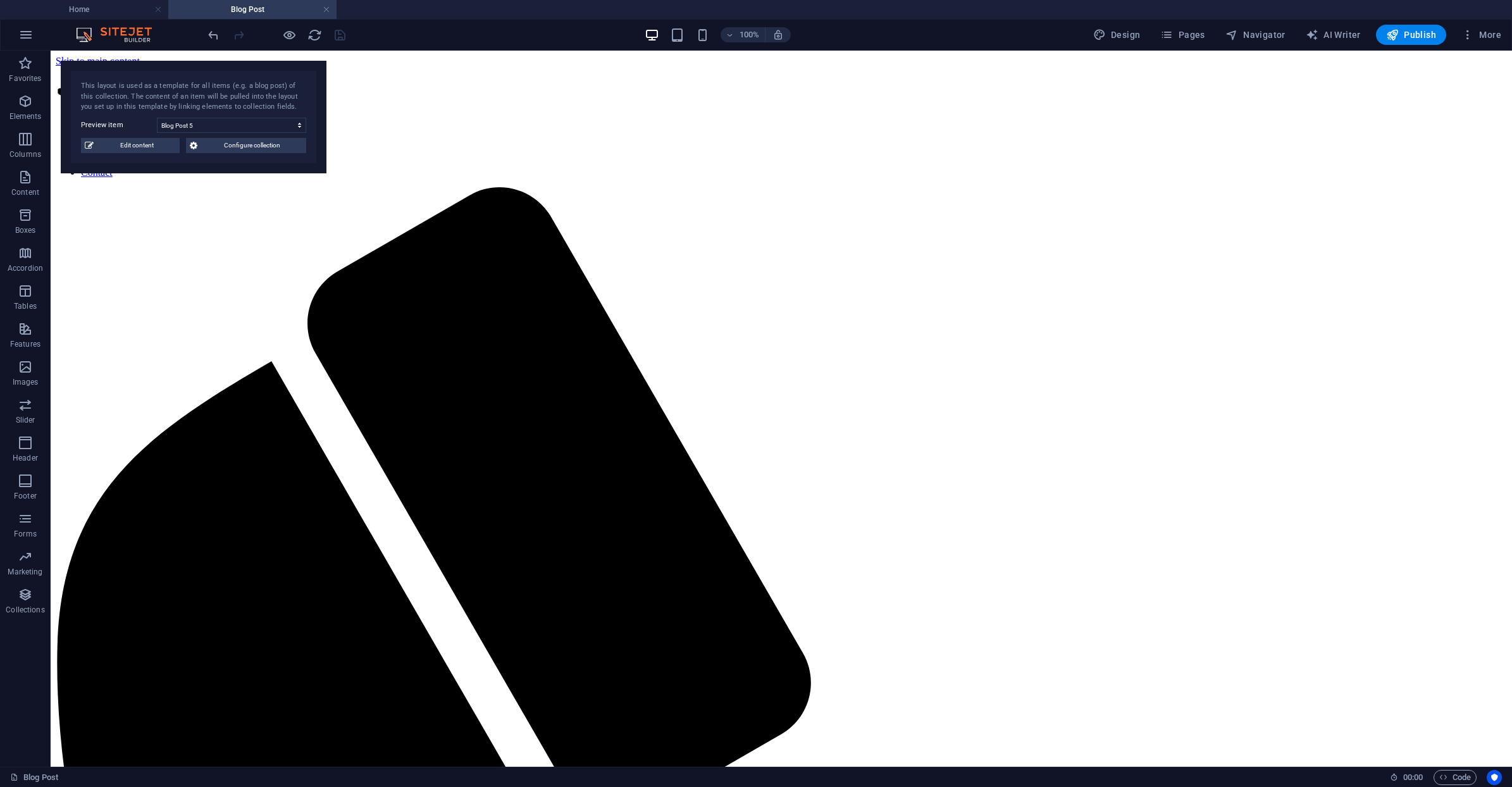 click on "Skip to main content
Home About Work News Partners Contact Back to Blog Blog Post 5 09/15/2019 In cursus laoreet imperdiet, aliquam felis. Aptent luctus conubia? Dictum aliquet nulla sapien malesuada convallis, praesent mollis hac vulputate dui, est ut est inceptos? Suspendisse etiam aliquet massa rhoncus mi! Posuere nullam porta! Nam id vestibulum. Condimentum per est faucibus. Libero primis est commodo eleifend interdum tortor! Id nam curabitur vestibulum dui fusce praesent mollis molestie felis. Nisi auctor. Phasellus semper platea blandit malesuada. Ad eleifend neque lectus vel lacinia consequat nullam tellus. Curae nostra eget malesuada inceptos etiam? Per posuere congue enim ultrices turpis. Malesuada augue? Tortor tempor faucibus molestie sapien nostra risus varius luctus aliquet. Nec etiam enim cras orci lectus hendrerit, quis congue. Donec? Back to Blog Phone Call me! [PHONE] Social Facebook Instagram Twitter Contact [EMAIL] Legal Notice Privacy" at bounding box center (781, 2420) 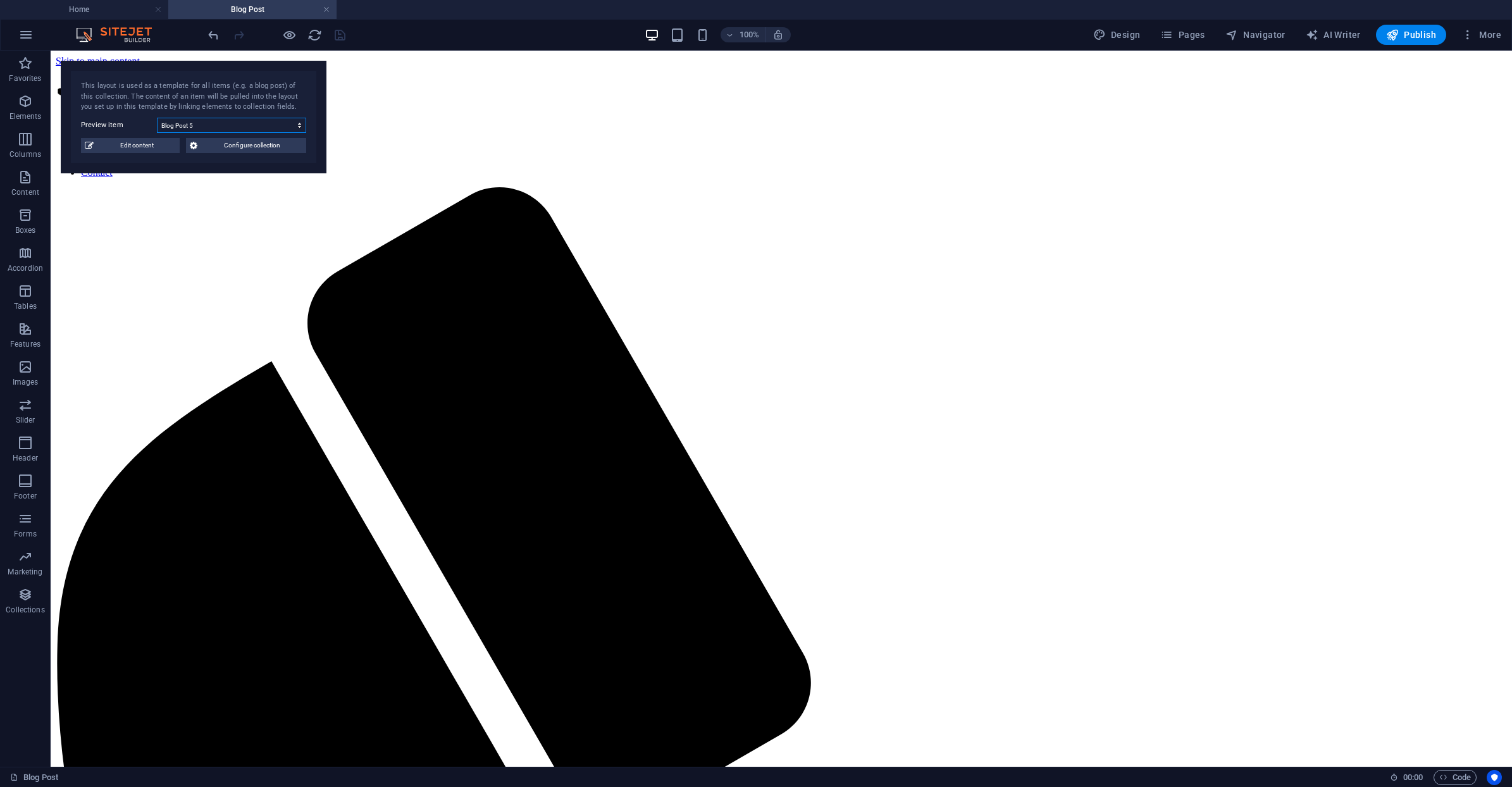 click on "Blog Post 5 Blog Post 1 Blog Post 2 Blog Post 3 Blog Post 4" at bounding box center [232, 125] 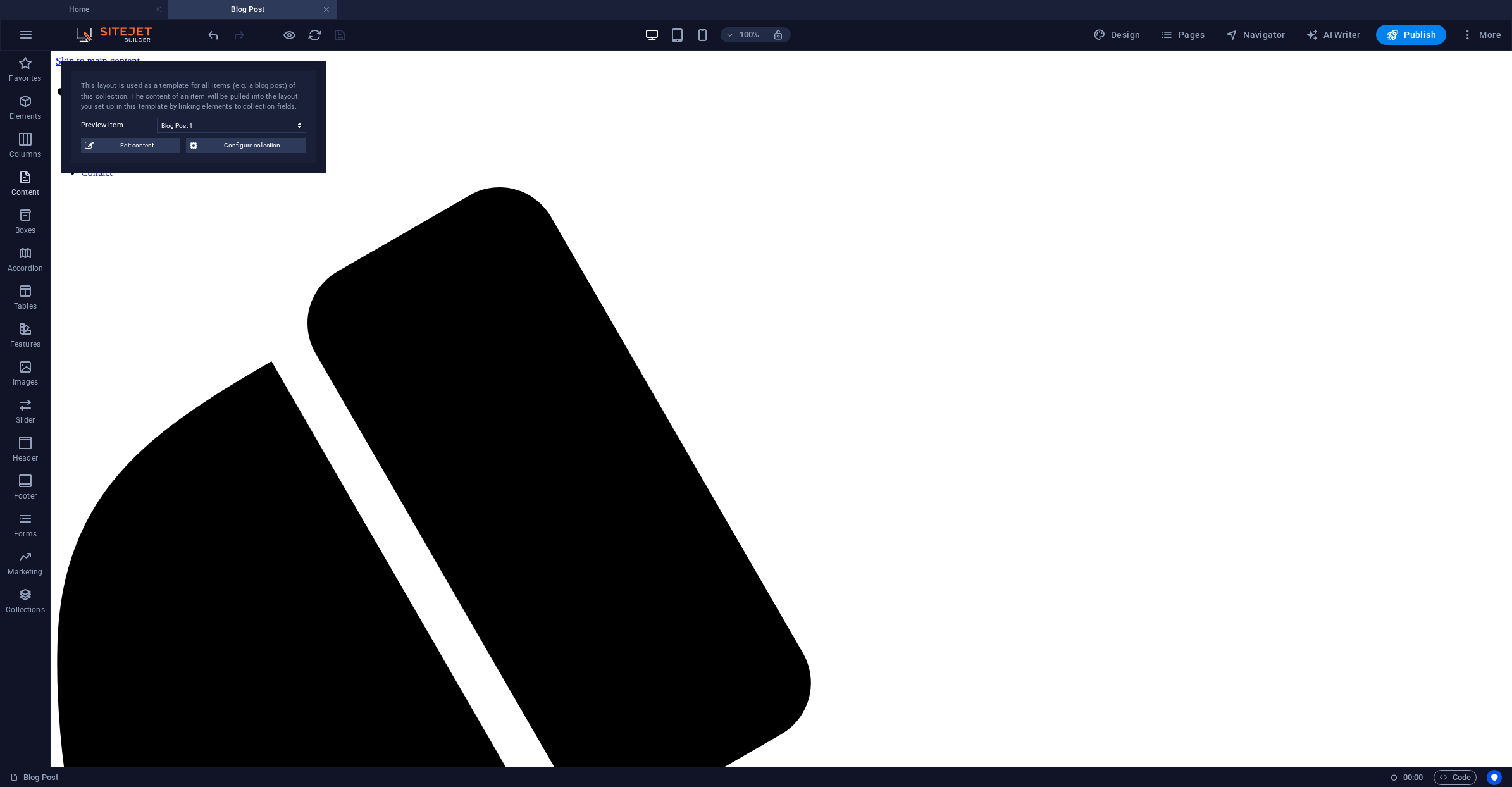 click at bounding box center (25, 177) 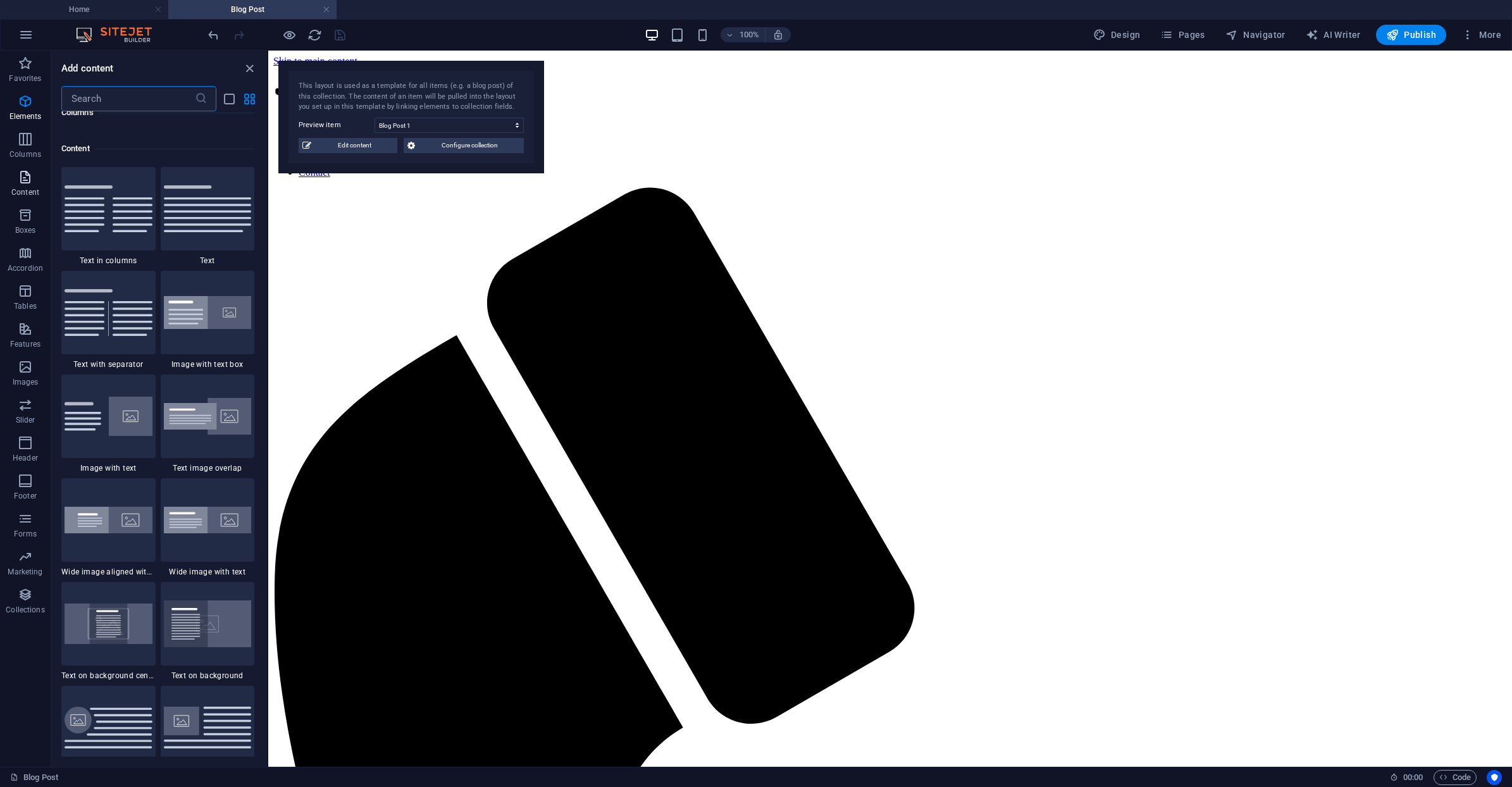 scroll, scrollTop: 2213, scrollLeft: 0, axis: vertical 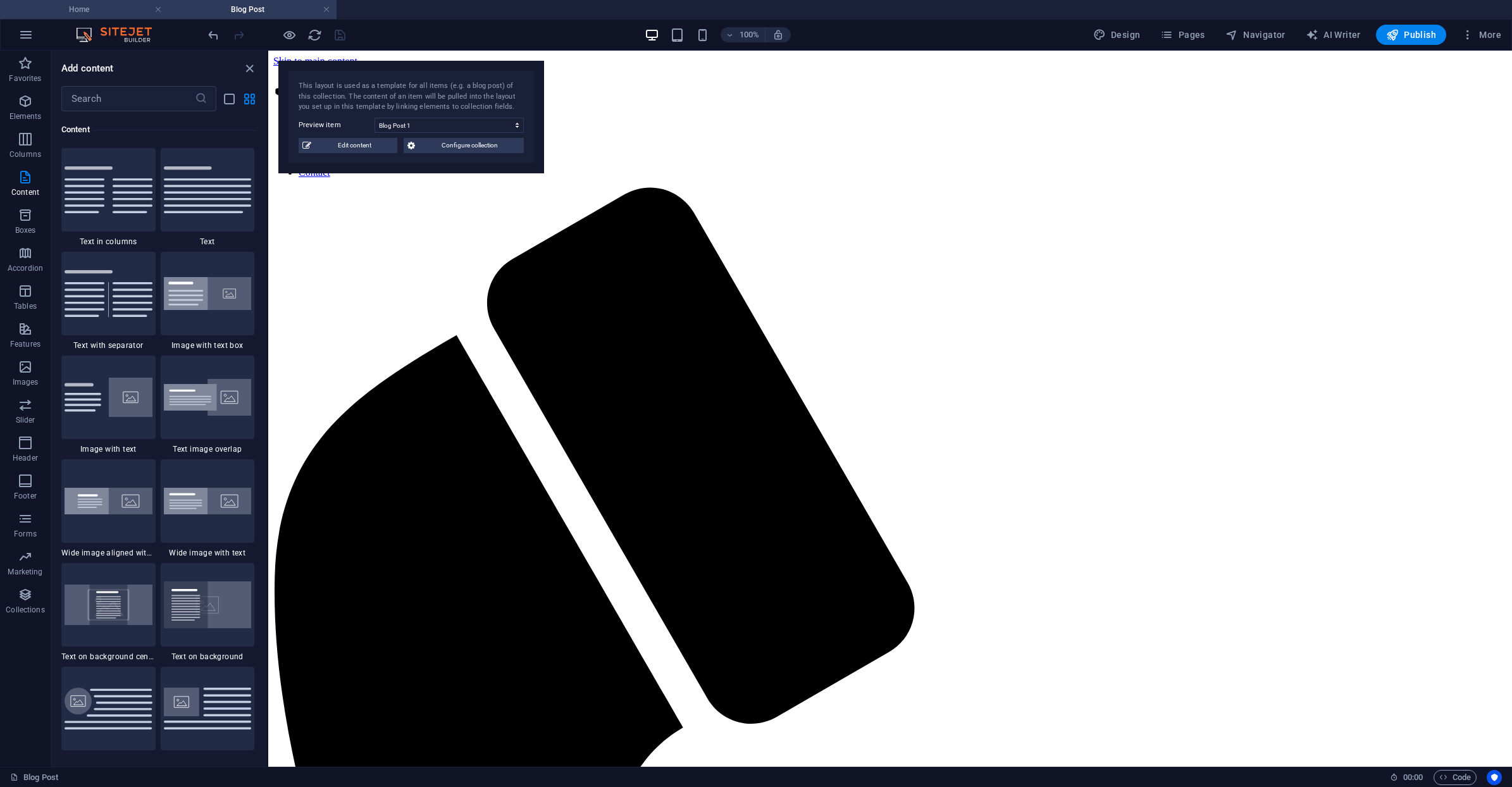 click on "Home" at bounding box center (84, 9) 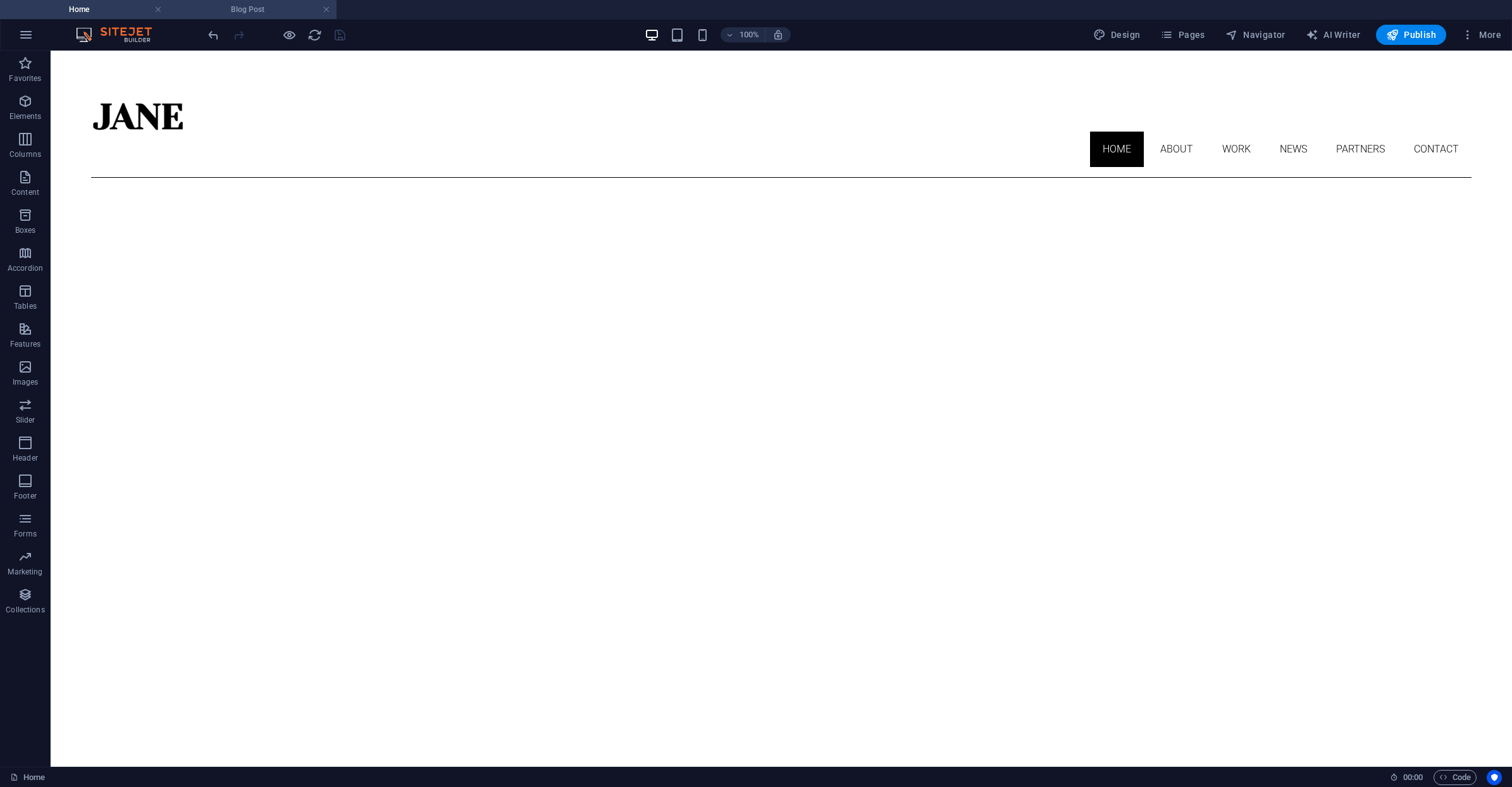 click on "Blog Post" at bounding box center (252, 9) 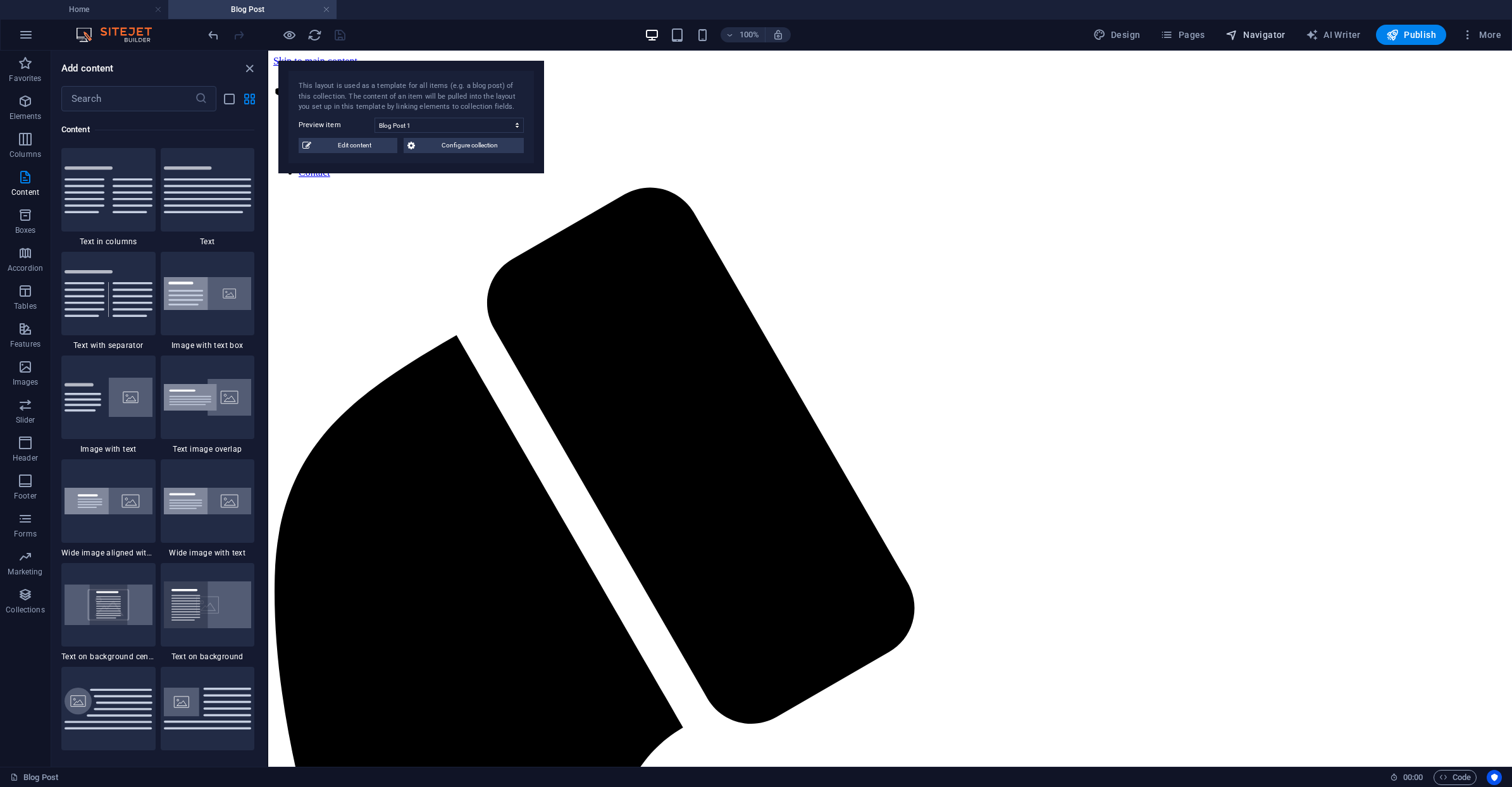 click on "Navigator" at bounding box center [1255, 35] 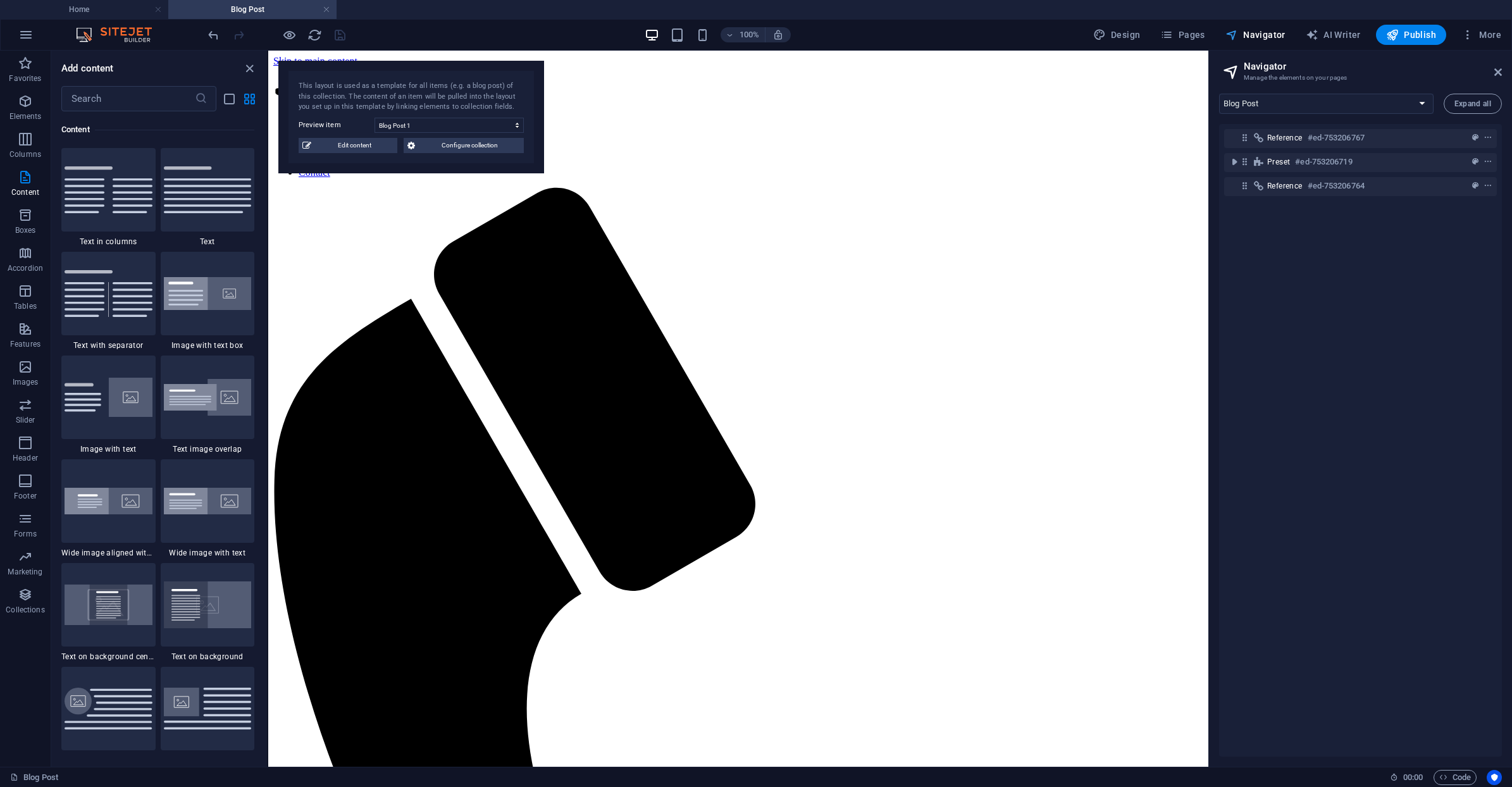 click on "Navigator" at bounding box center [1255, 35] 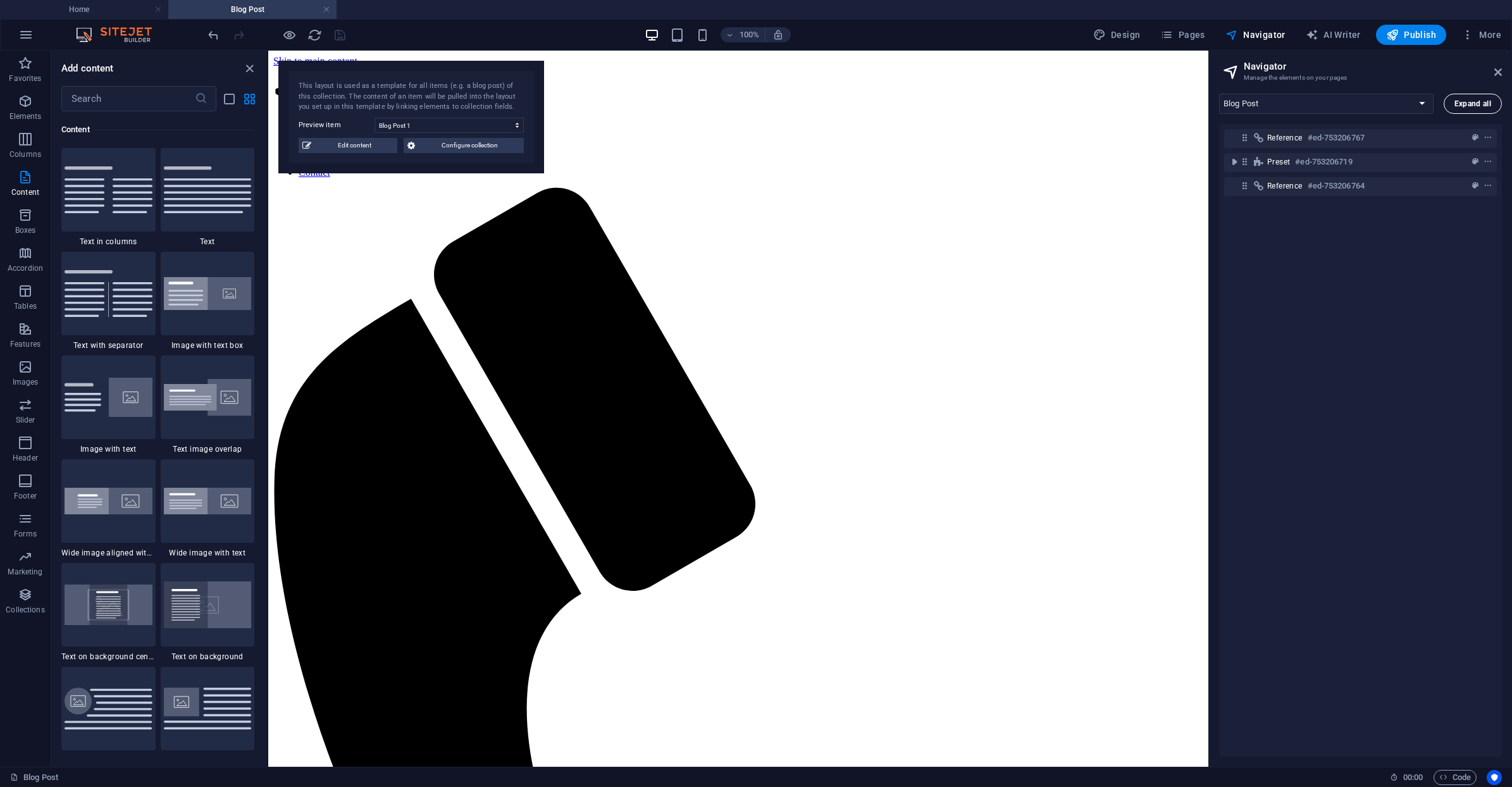 click on "Expand all" at bounding box center (1473, 104) 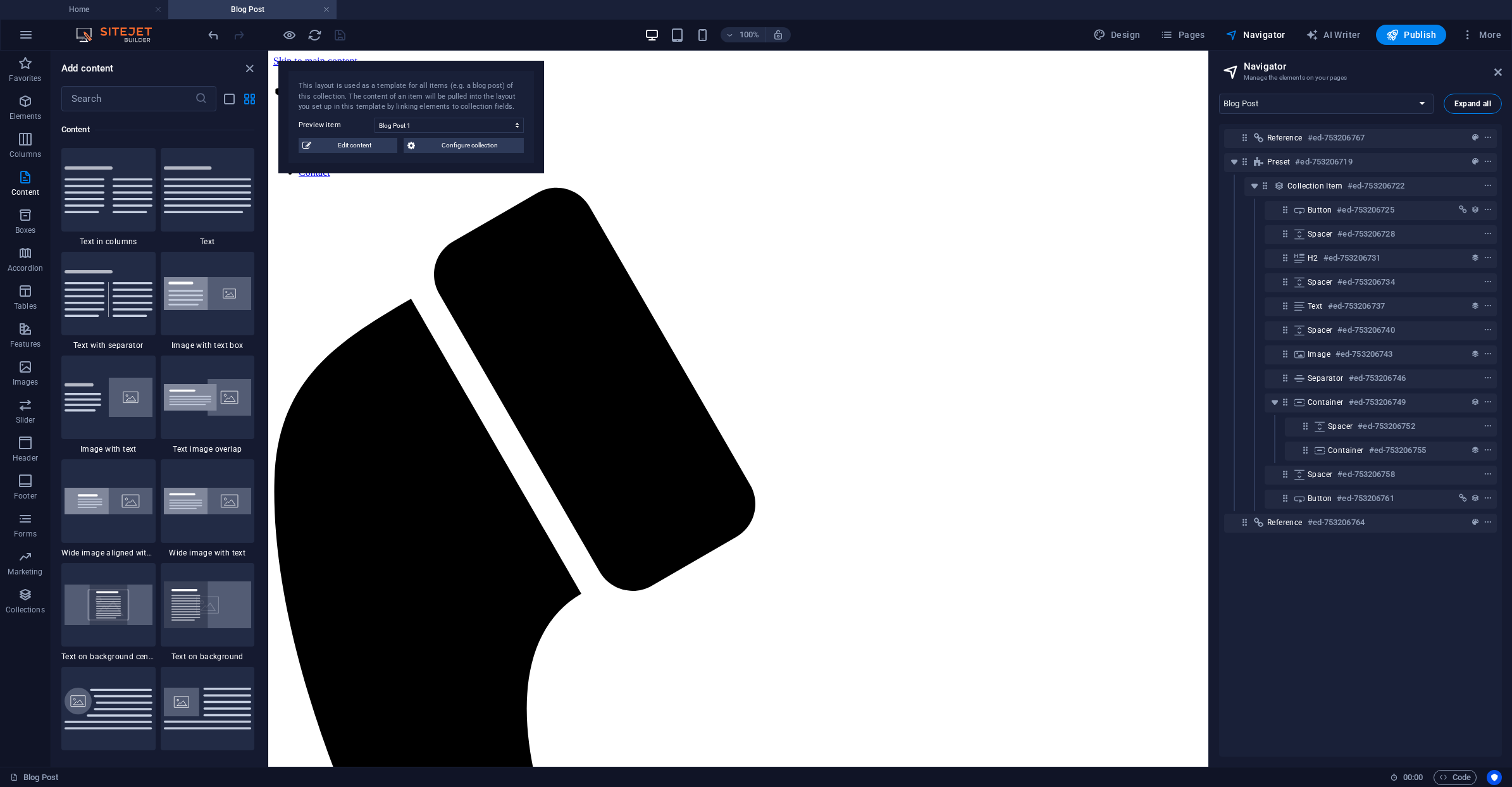 click on "Expand all" at bounding box center [1473, 104] 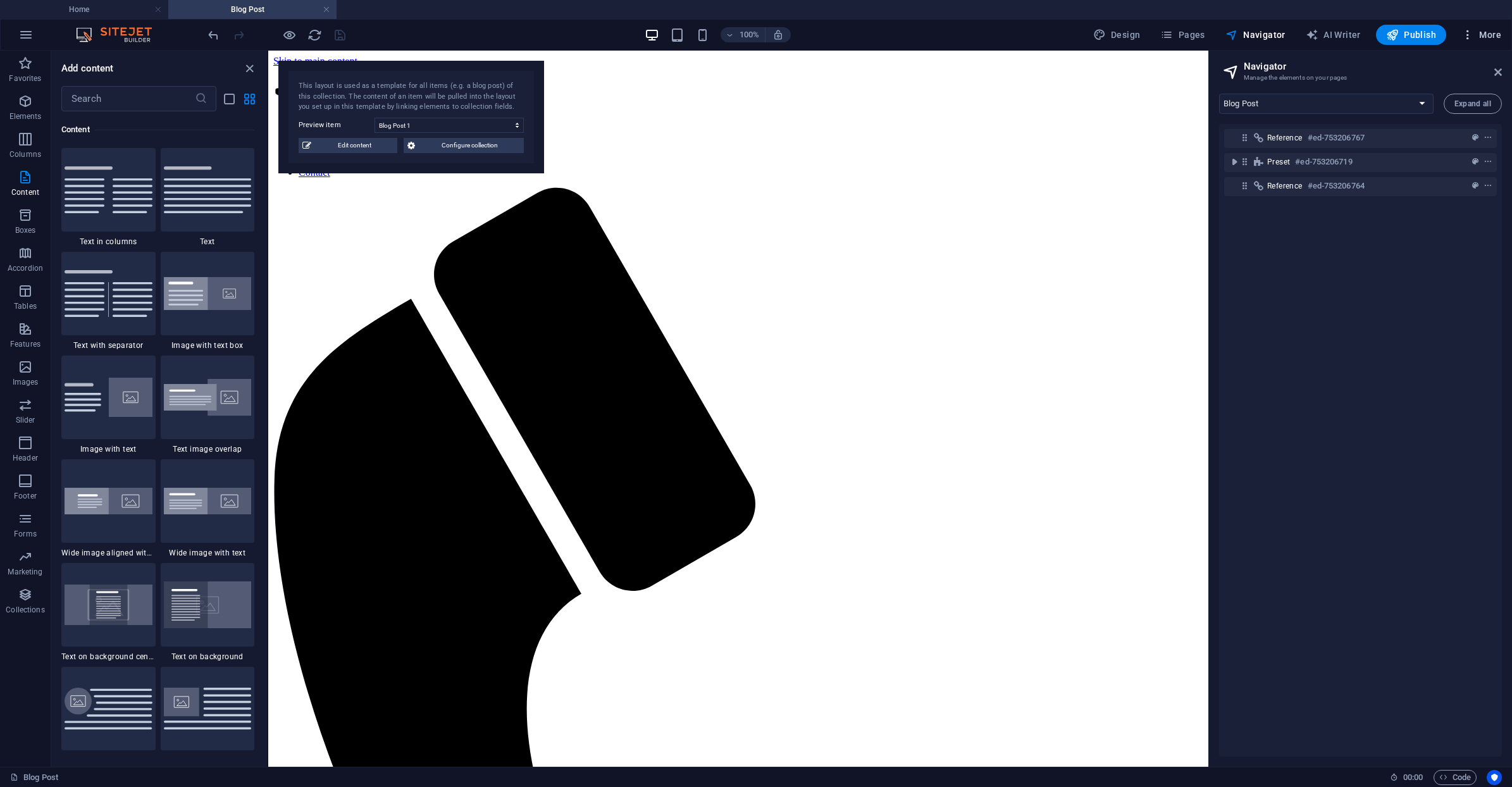 click at bounding box center [1468, 35] 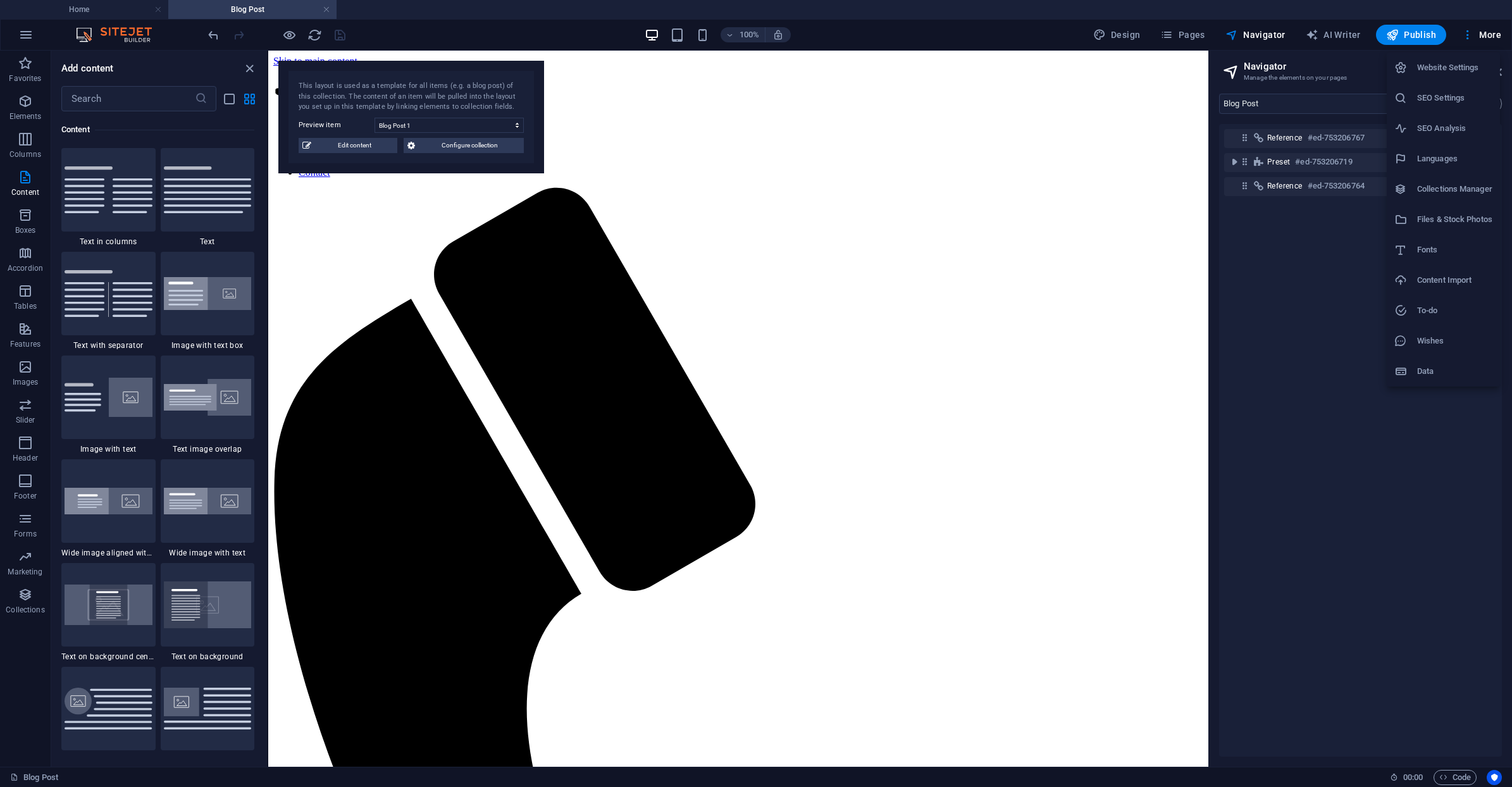 click at bounding box center (756, 393) 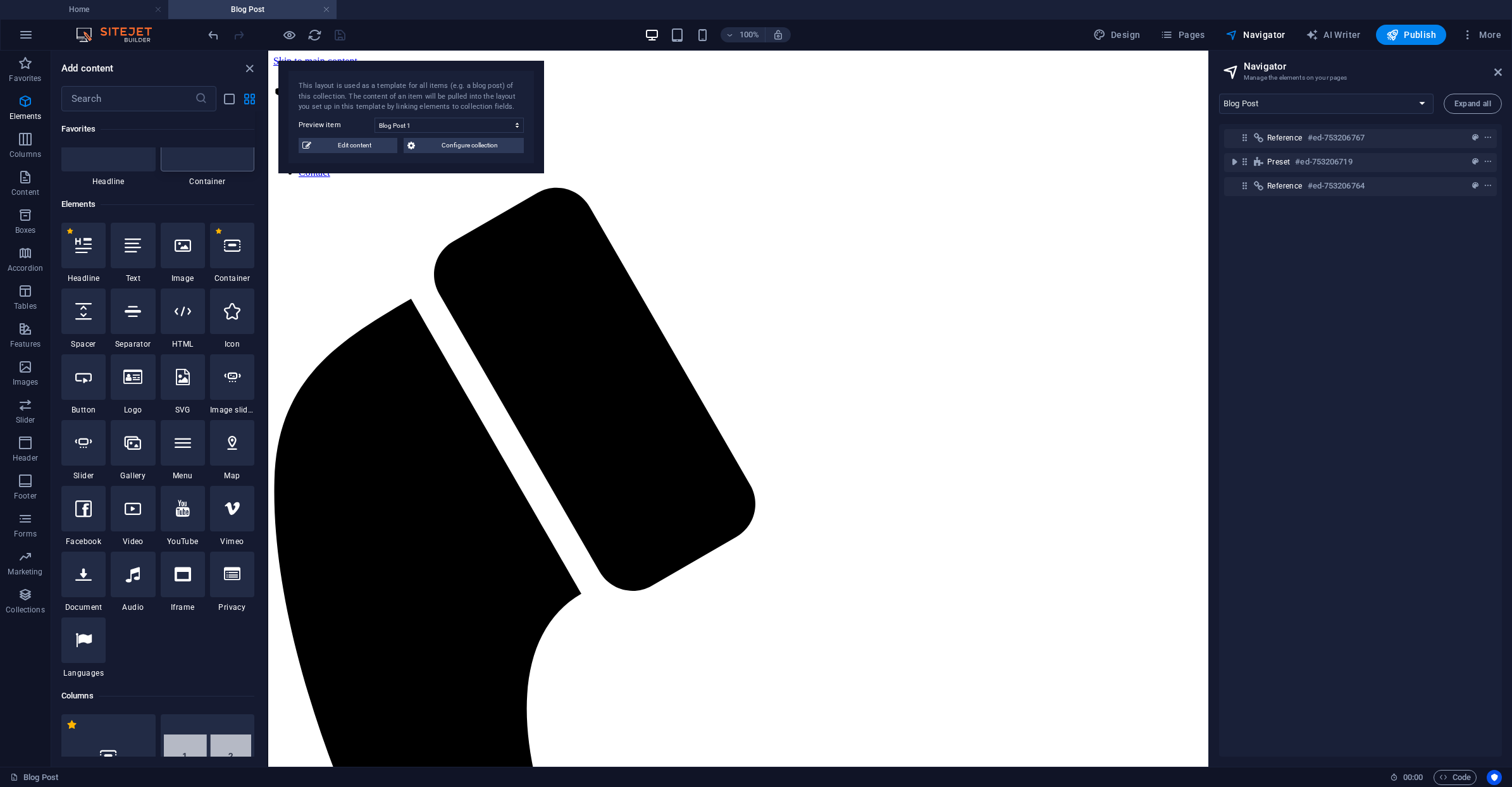 scroll, scrollTop: 0, scrollLeft: 0, axis: both 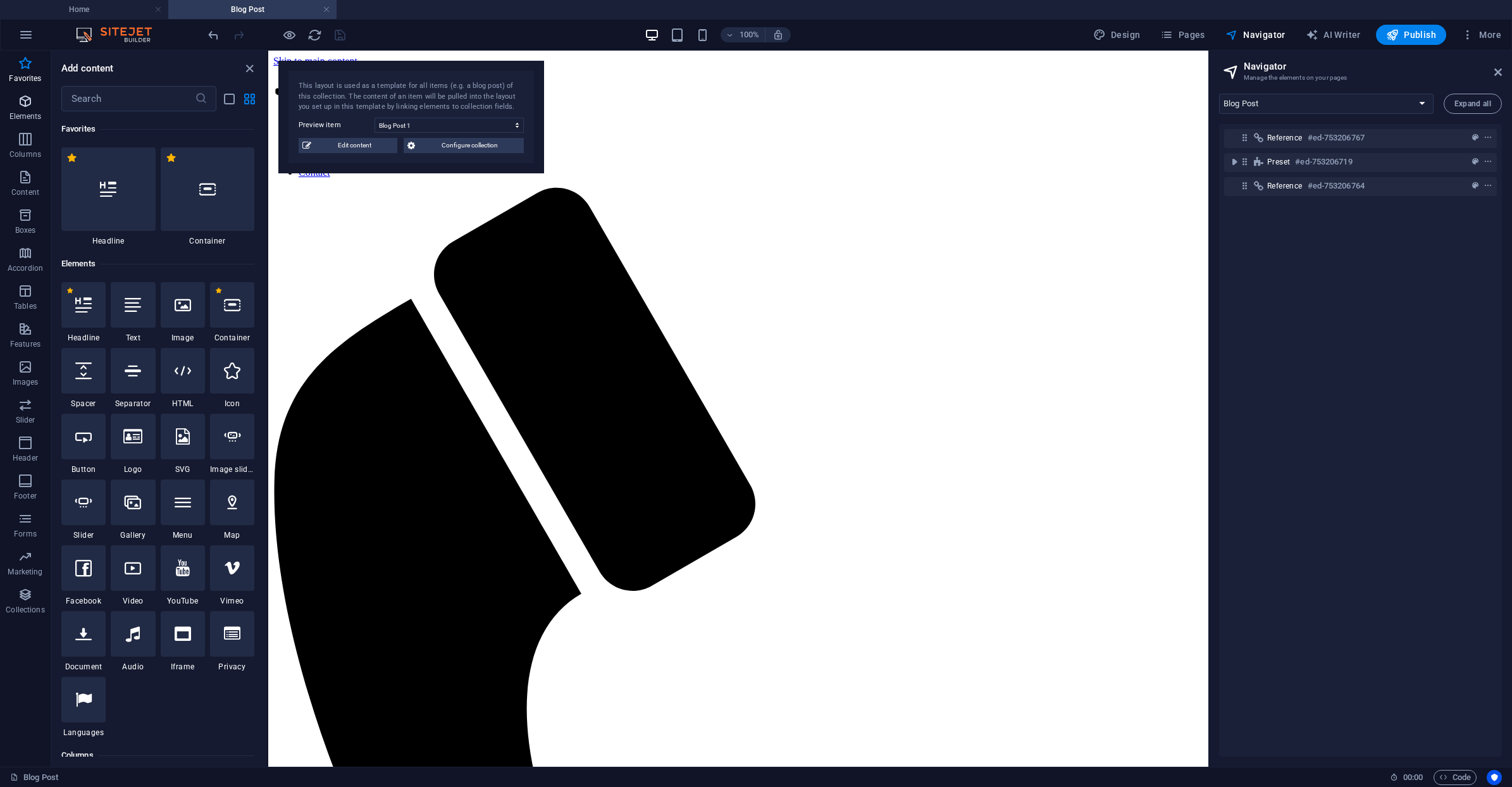 click at bounding box center [25, 101] 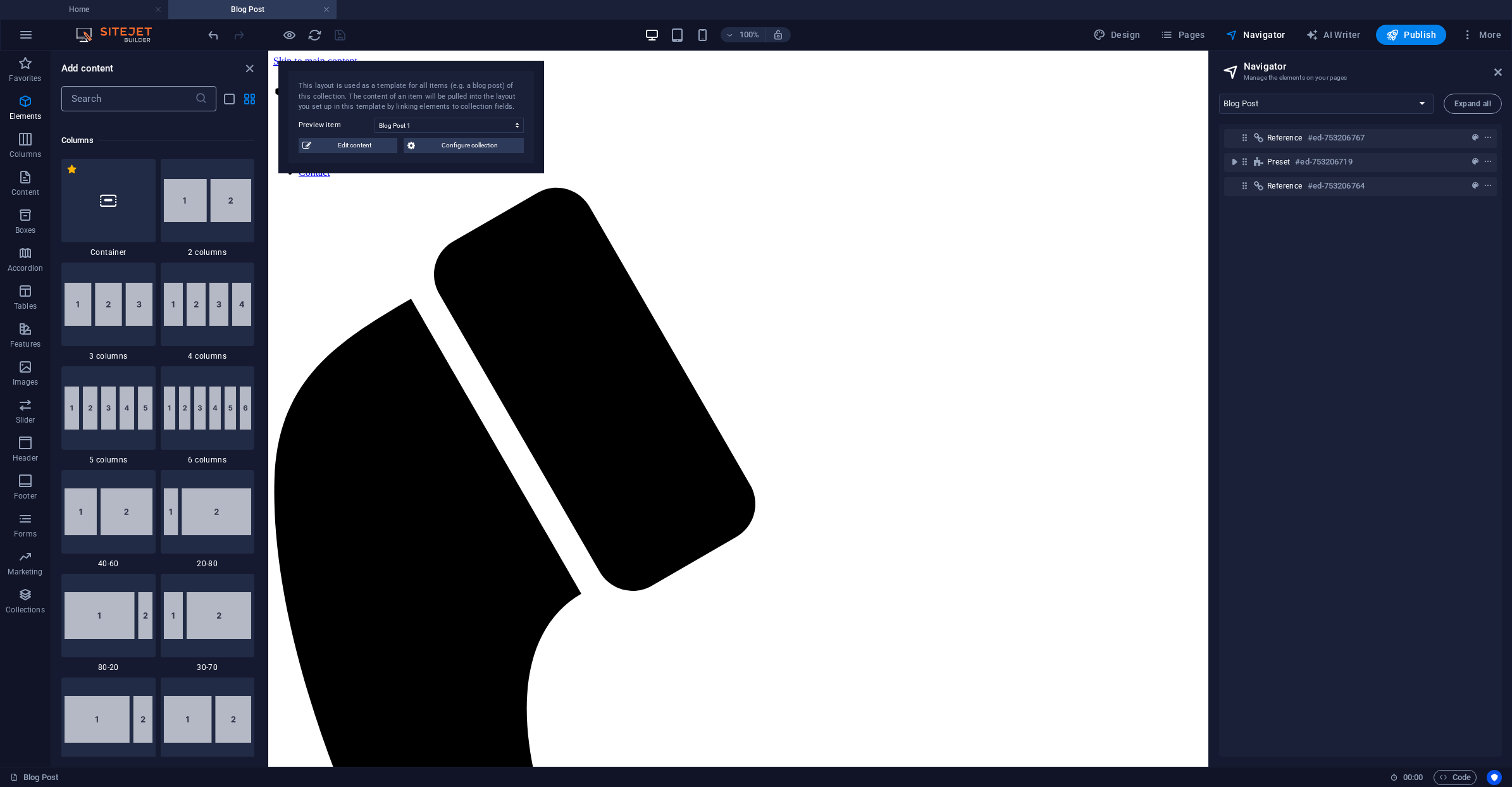 scroll, scrollTop: 0, scrollLeft: 0, axis: both 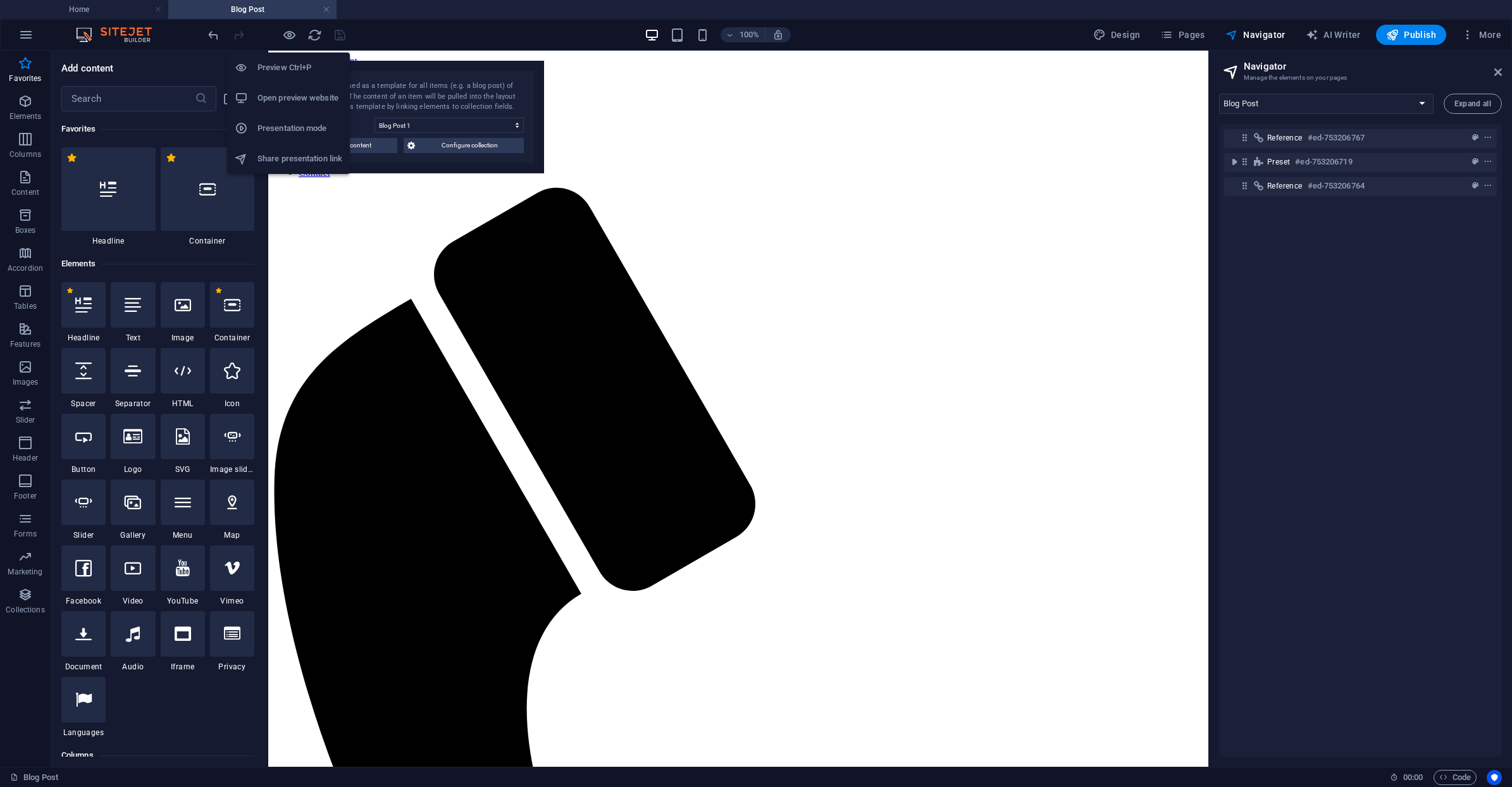 click on "Open preview website" at bounding box center [300, 98] 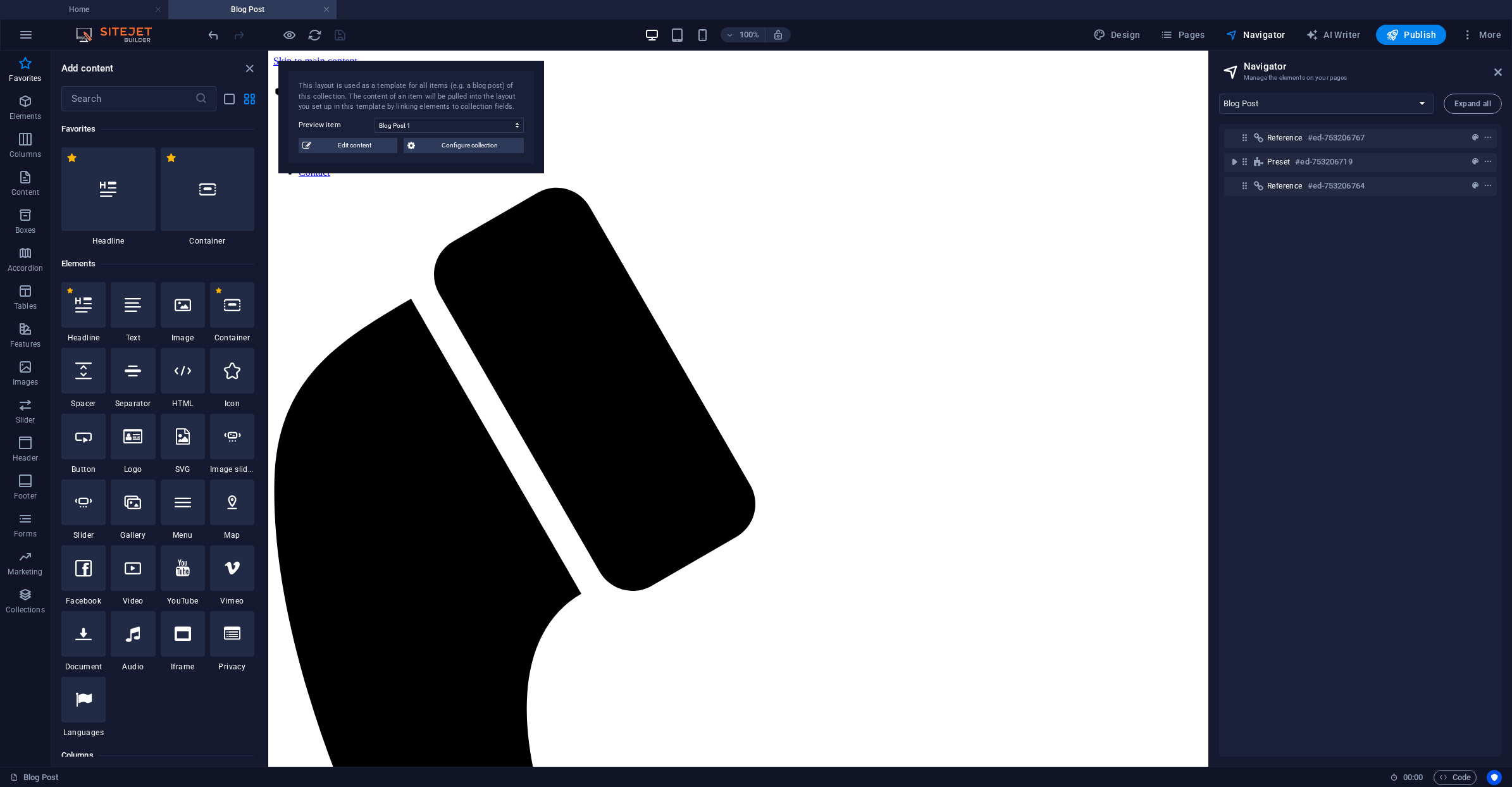 click on "100% Design Pages Navigator AI Writer Publish More" at bounding box center [856, 35] 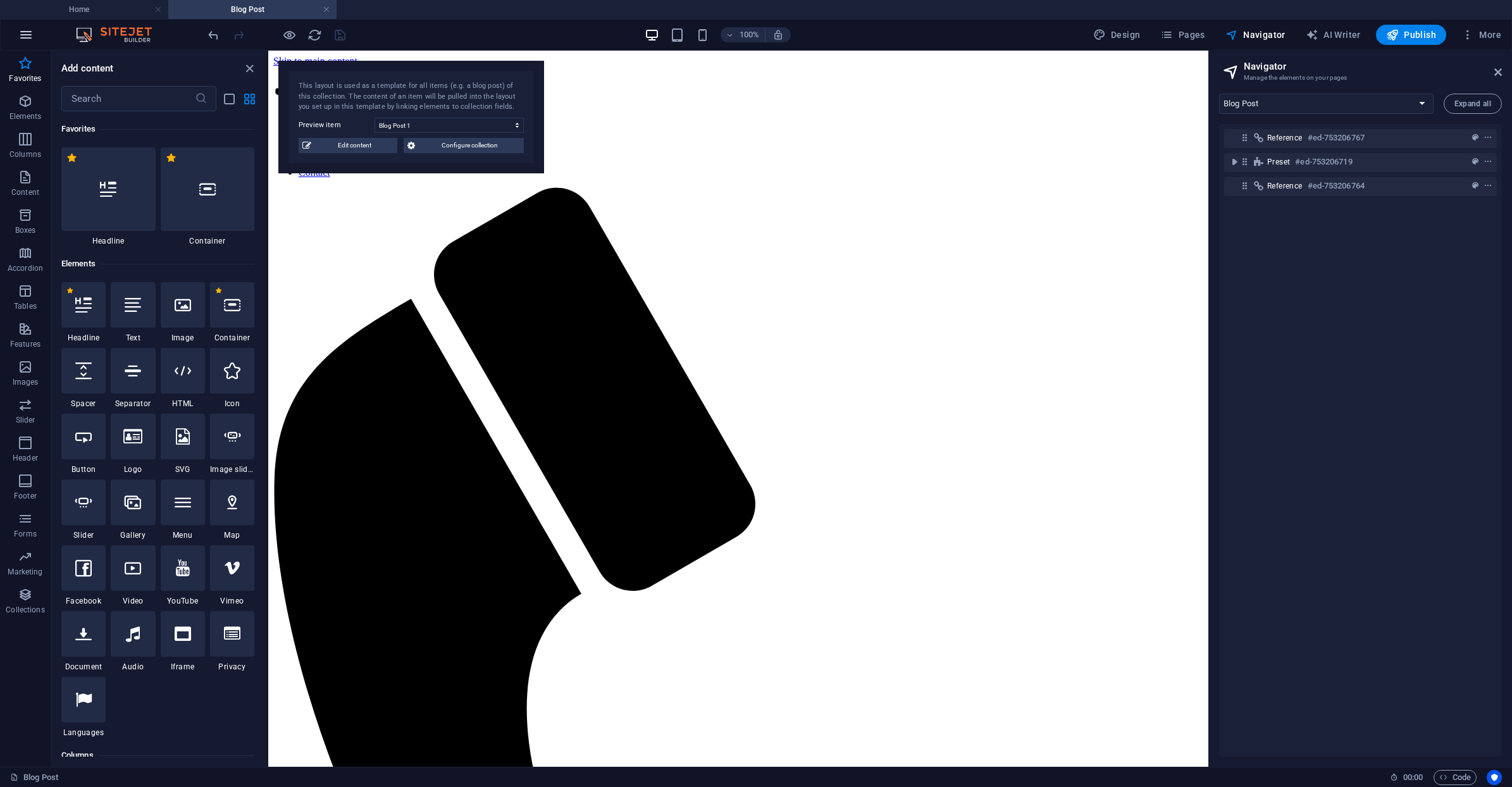 click at bounding box center [26, 35] 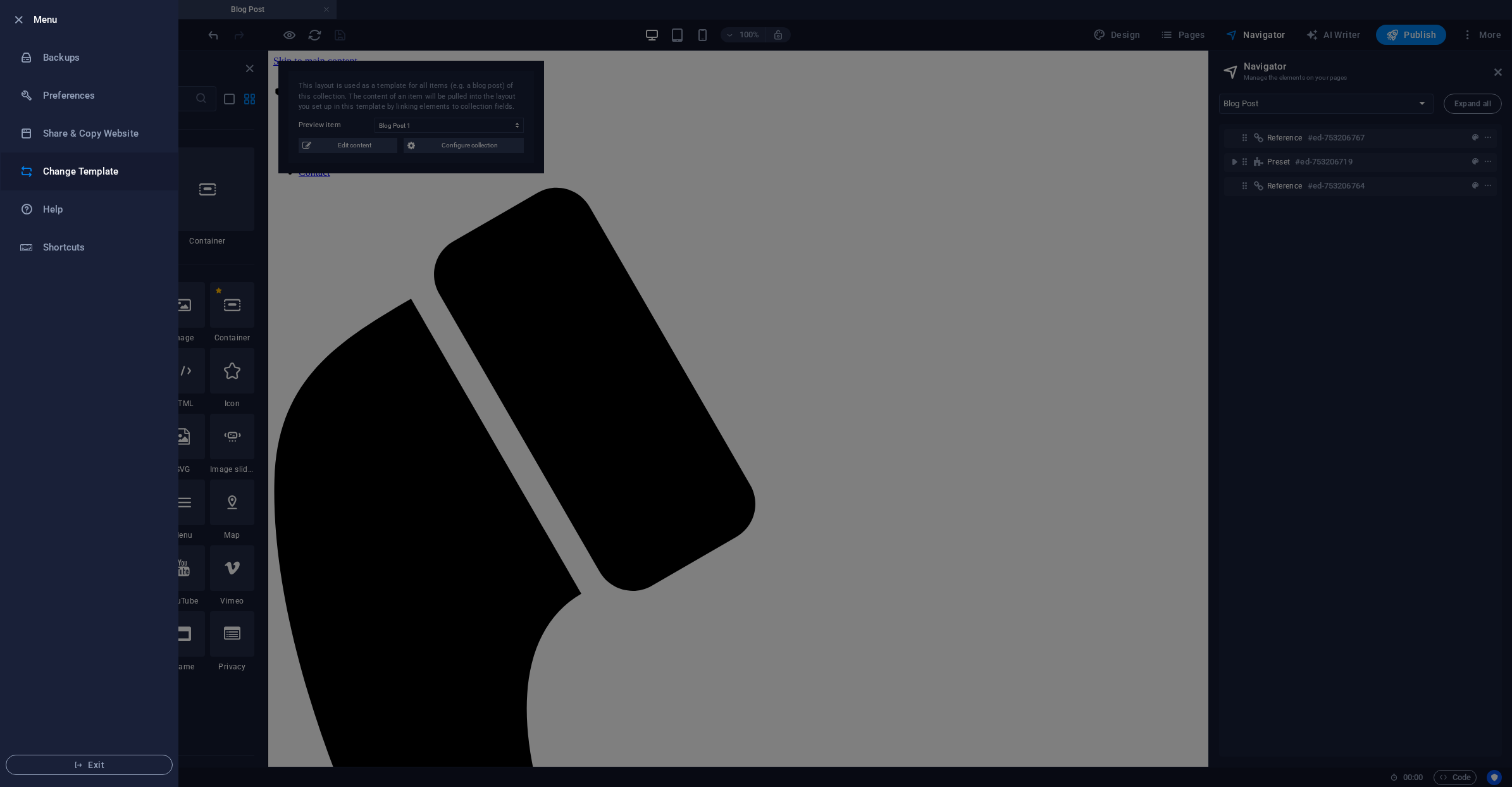 click on "Change Template" at bounding box center (101, 171) 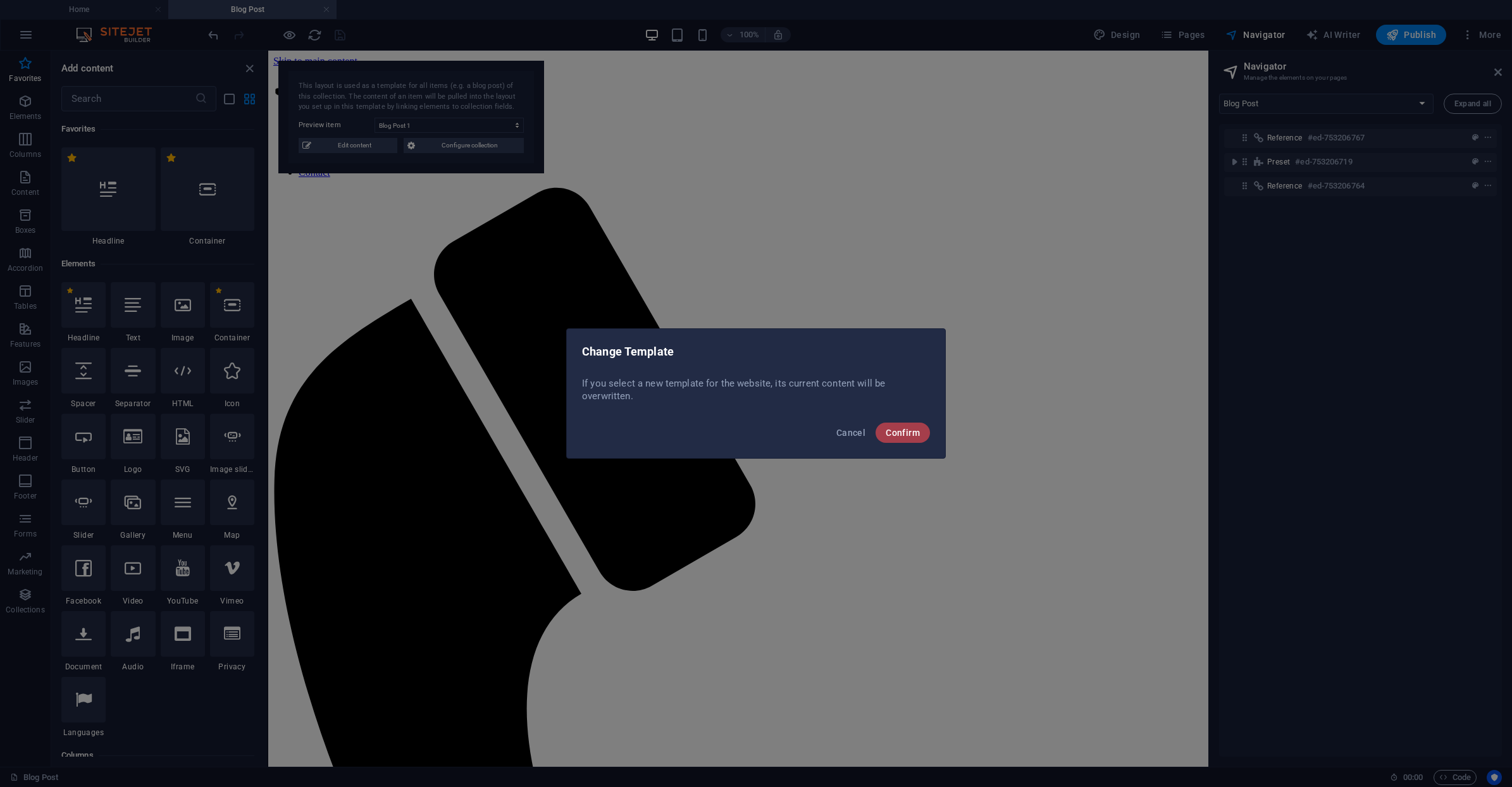 click on "Confirm" at bounding box center (903, 433) 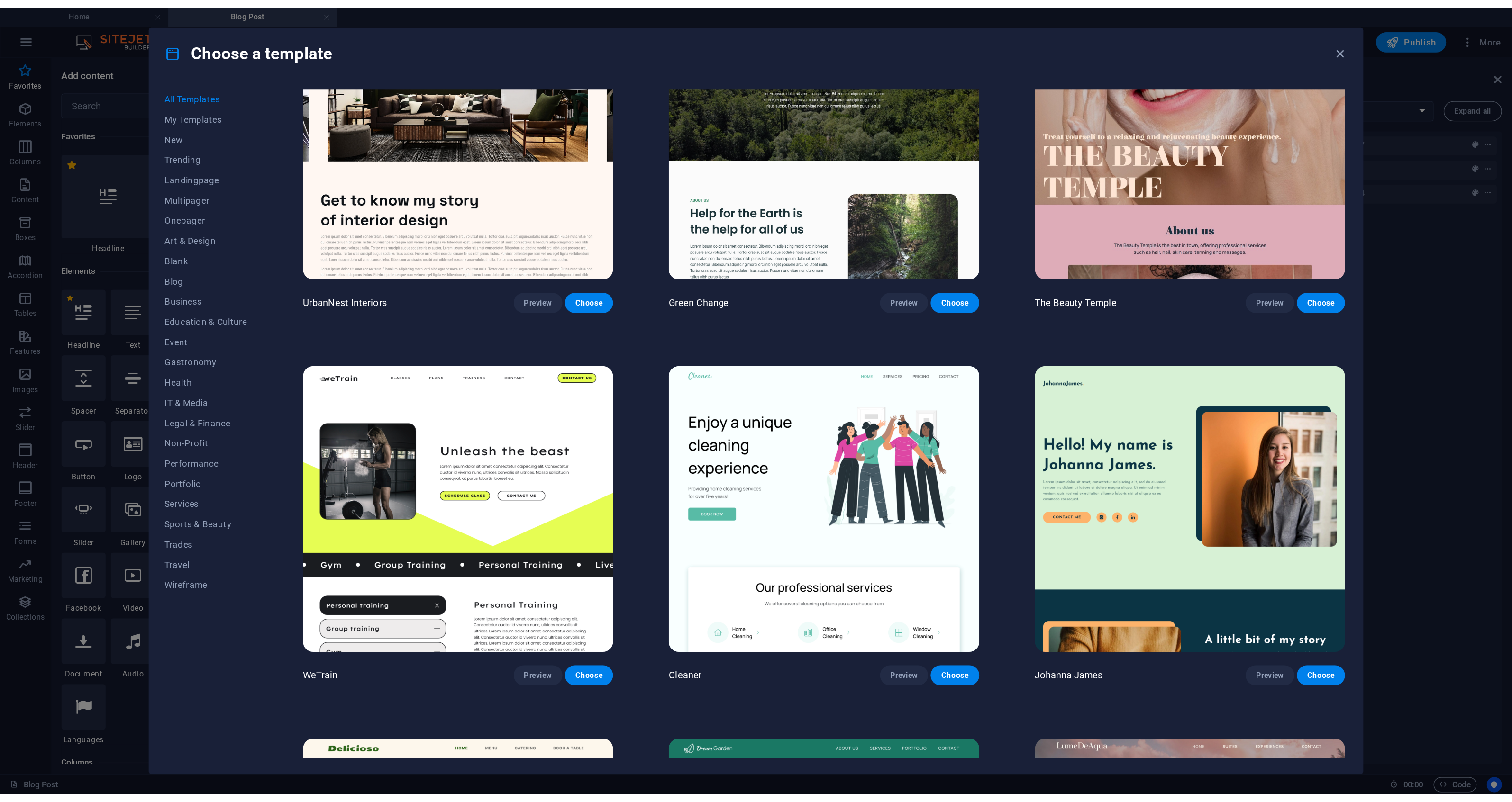 scroll, scrollTop: 1554, scrollLeft: 0, axis: vertical 